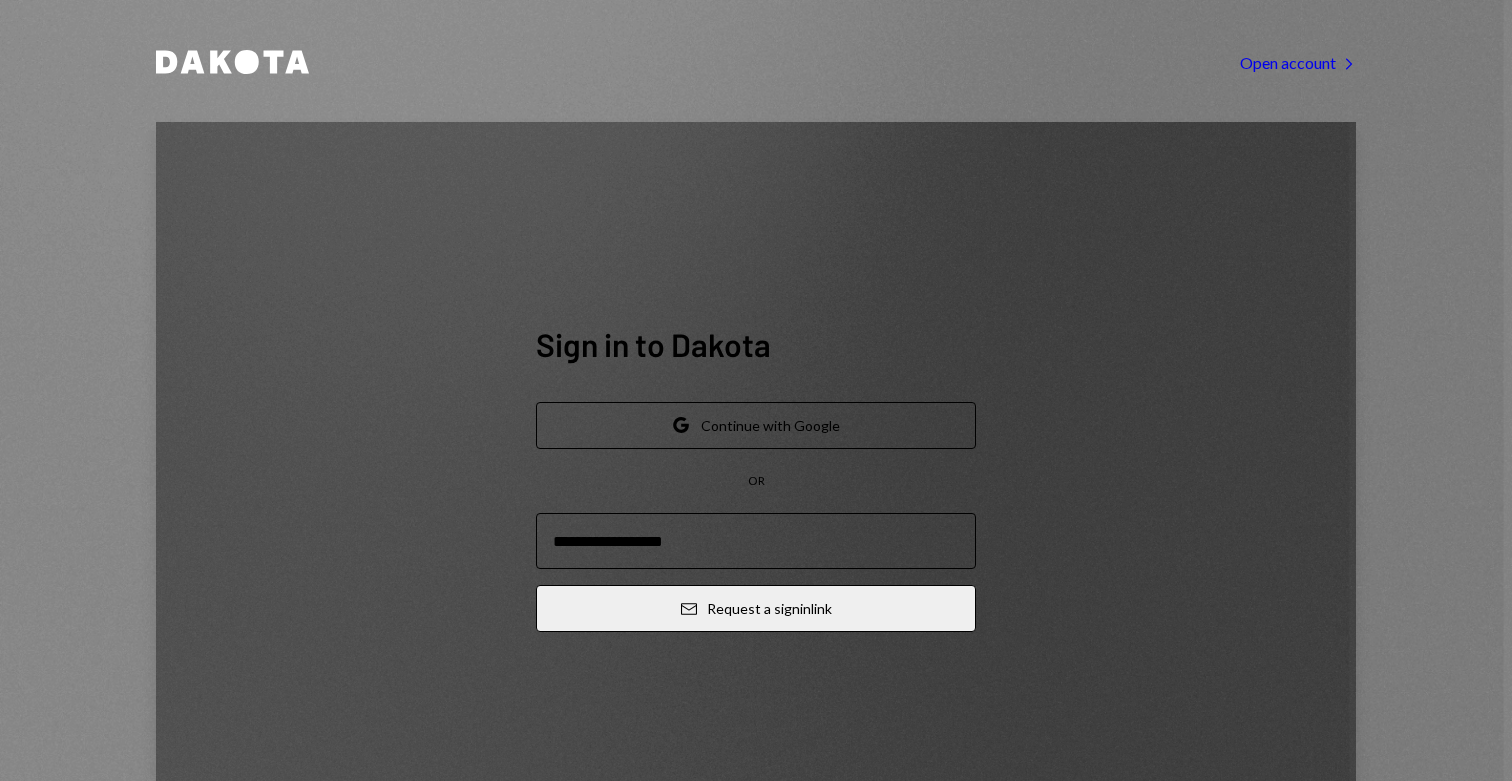 click at bounding box center (756, 541) 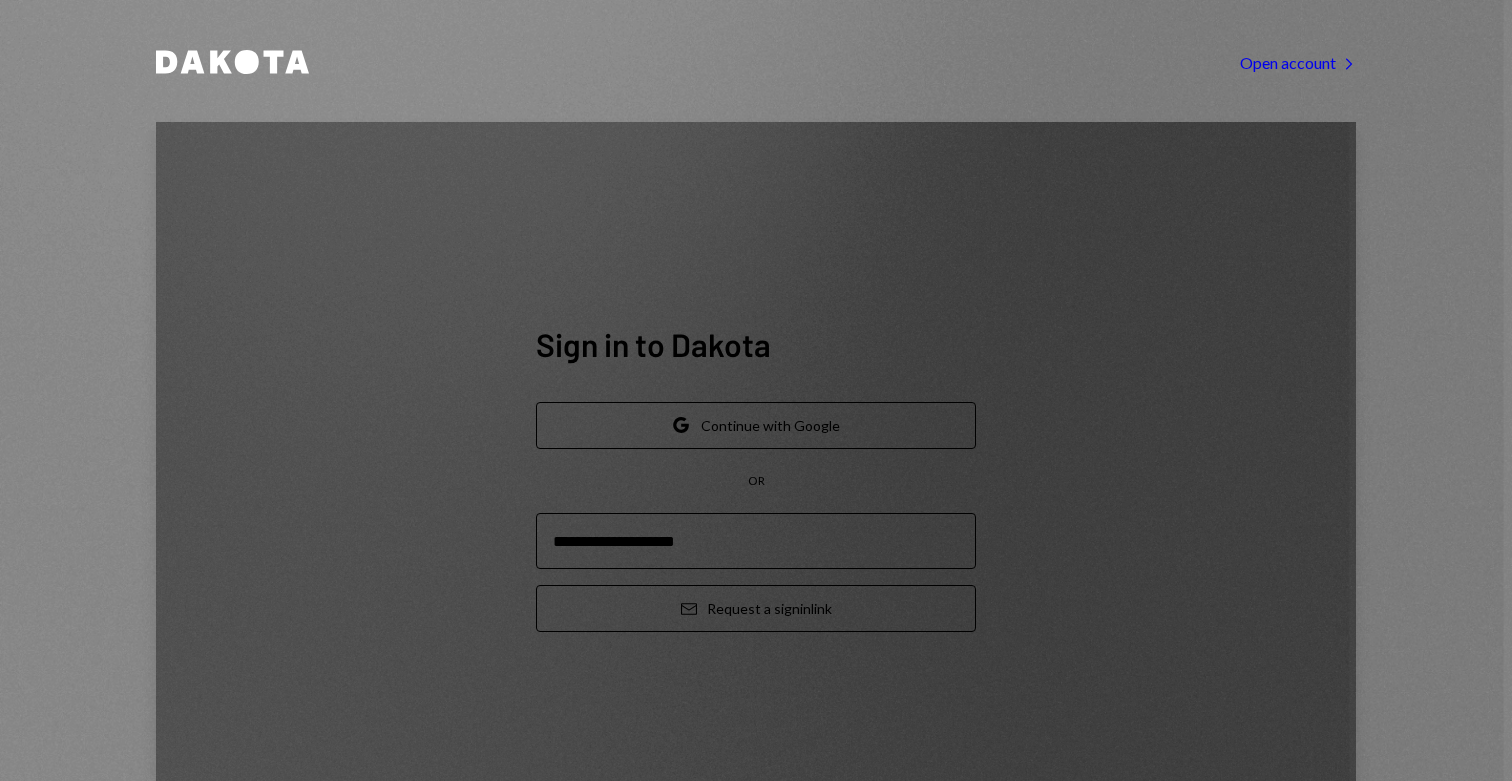 click on "Email Request a sign  in  link" at bounding box center (756, 608) 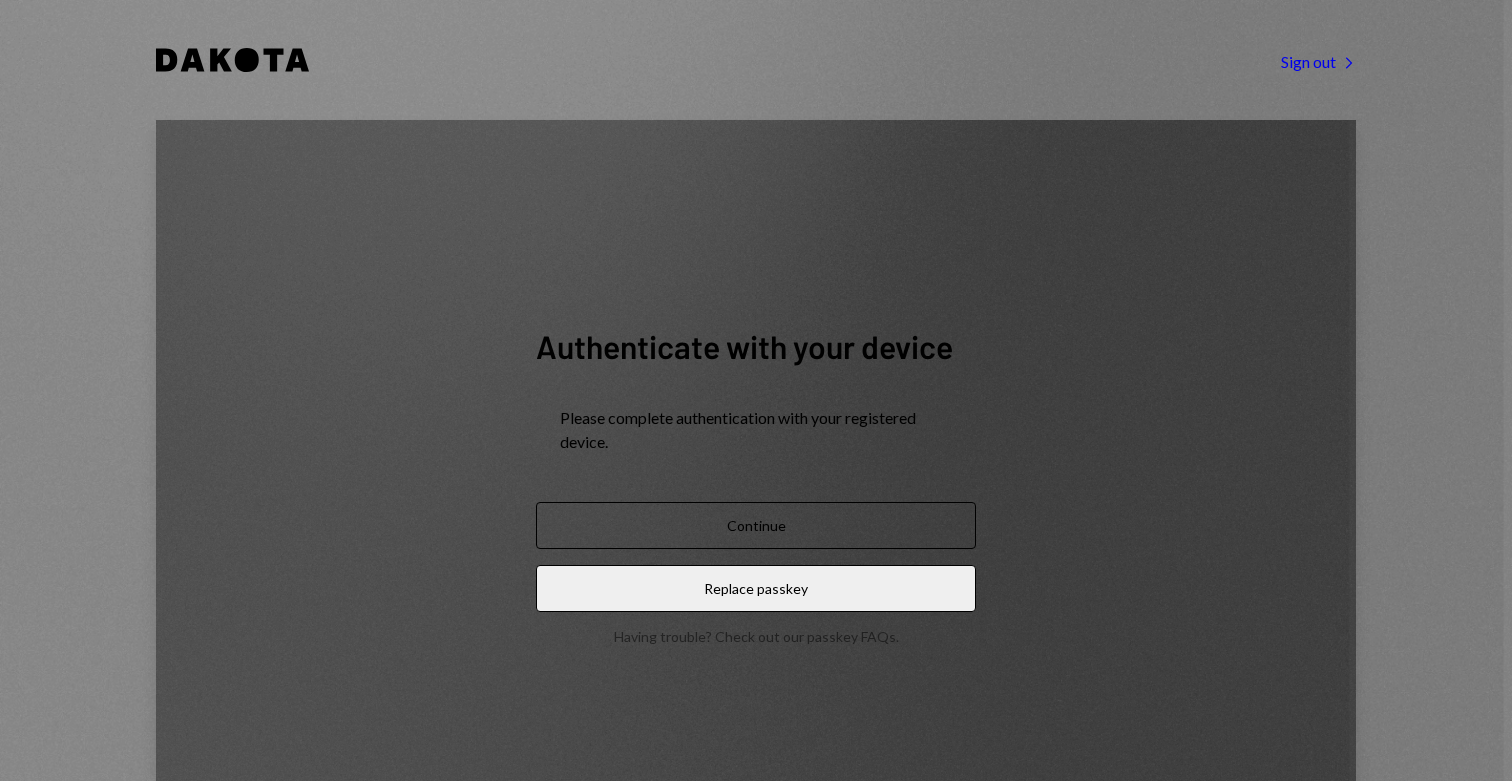 scroll, scrollTop: 0, scrollLeft: 0, axis: both 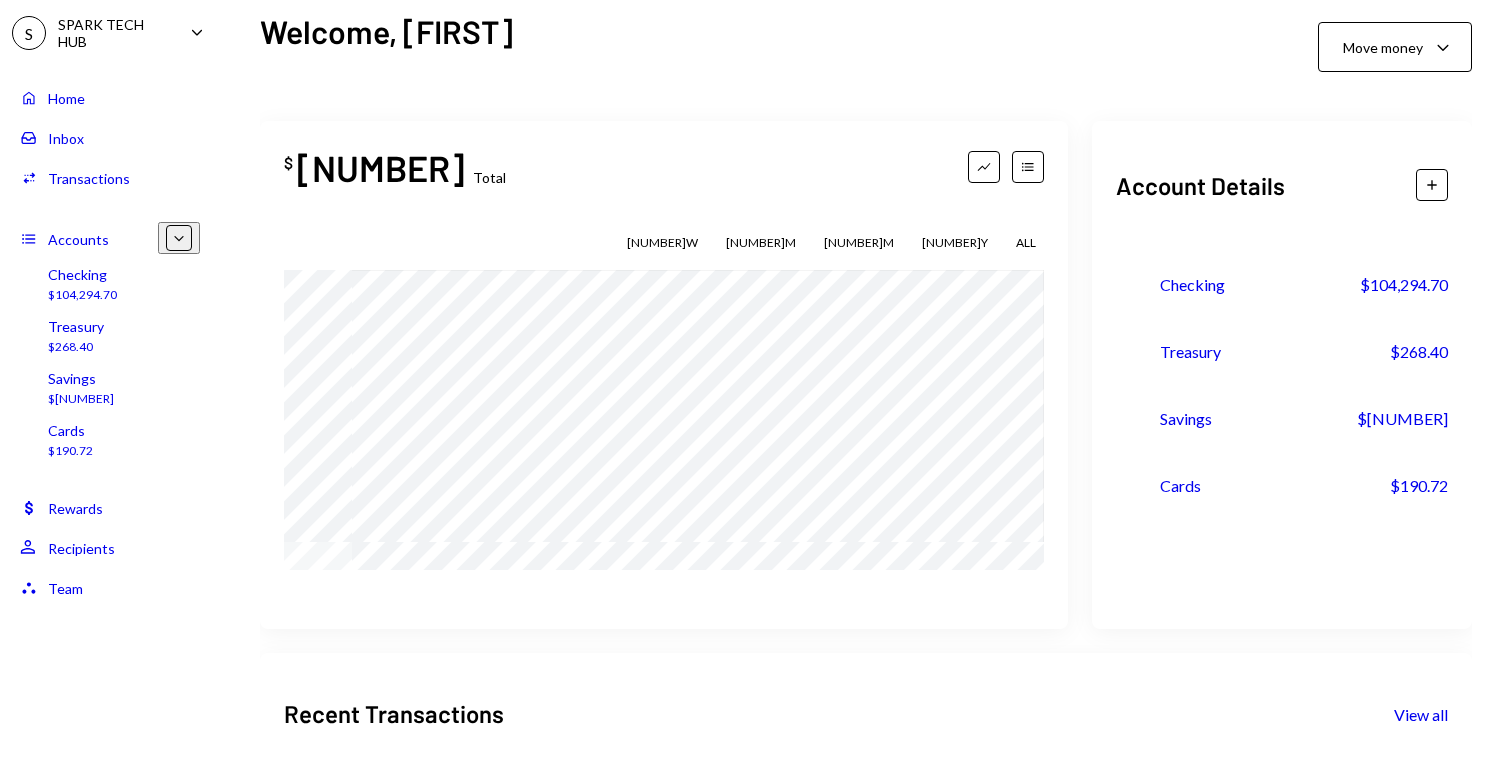 click on "Checking $[NUMBER]" at bounding box center (110, 285) 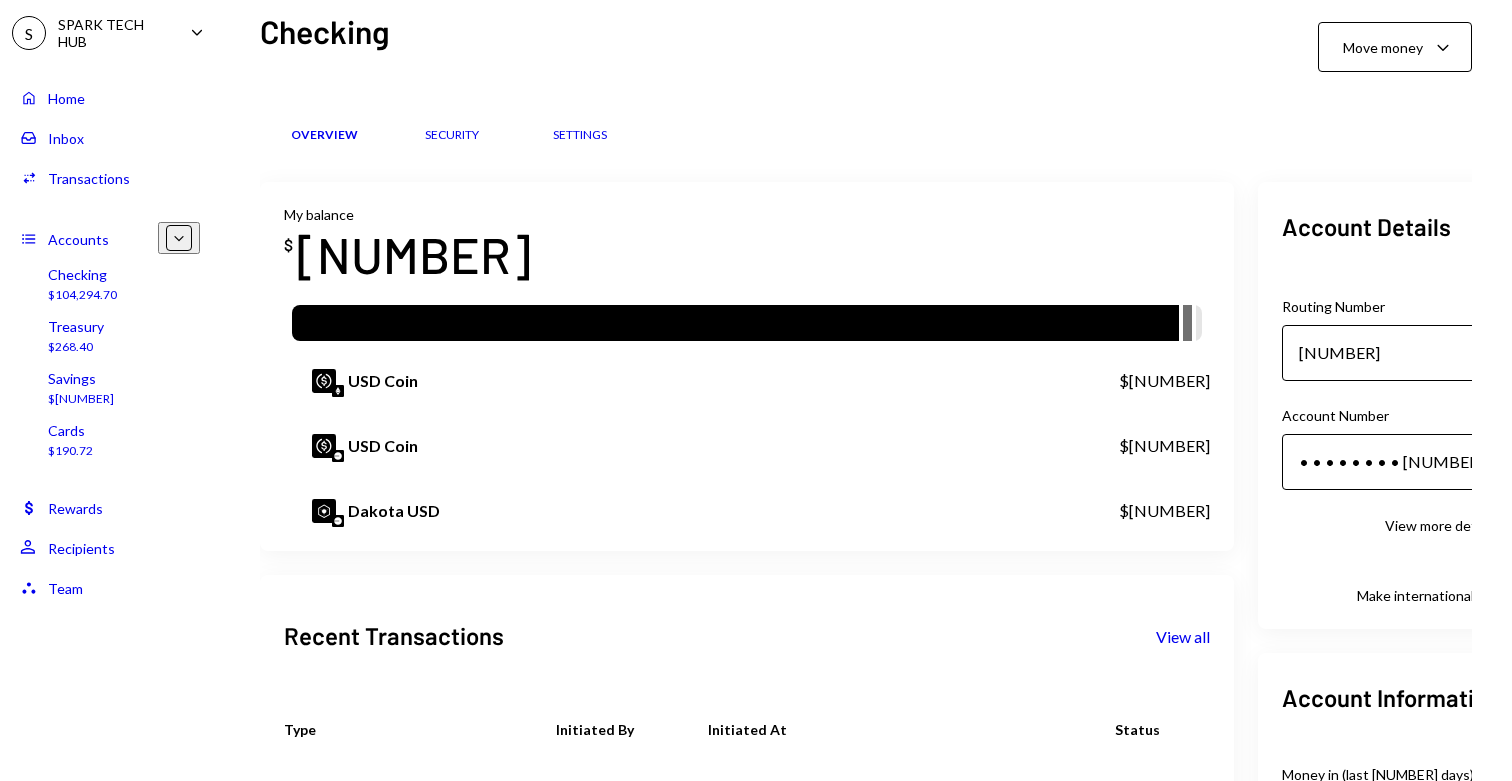click on "View all" at bounding box center [1183, 636] 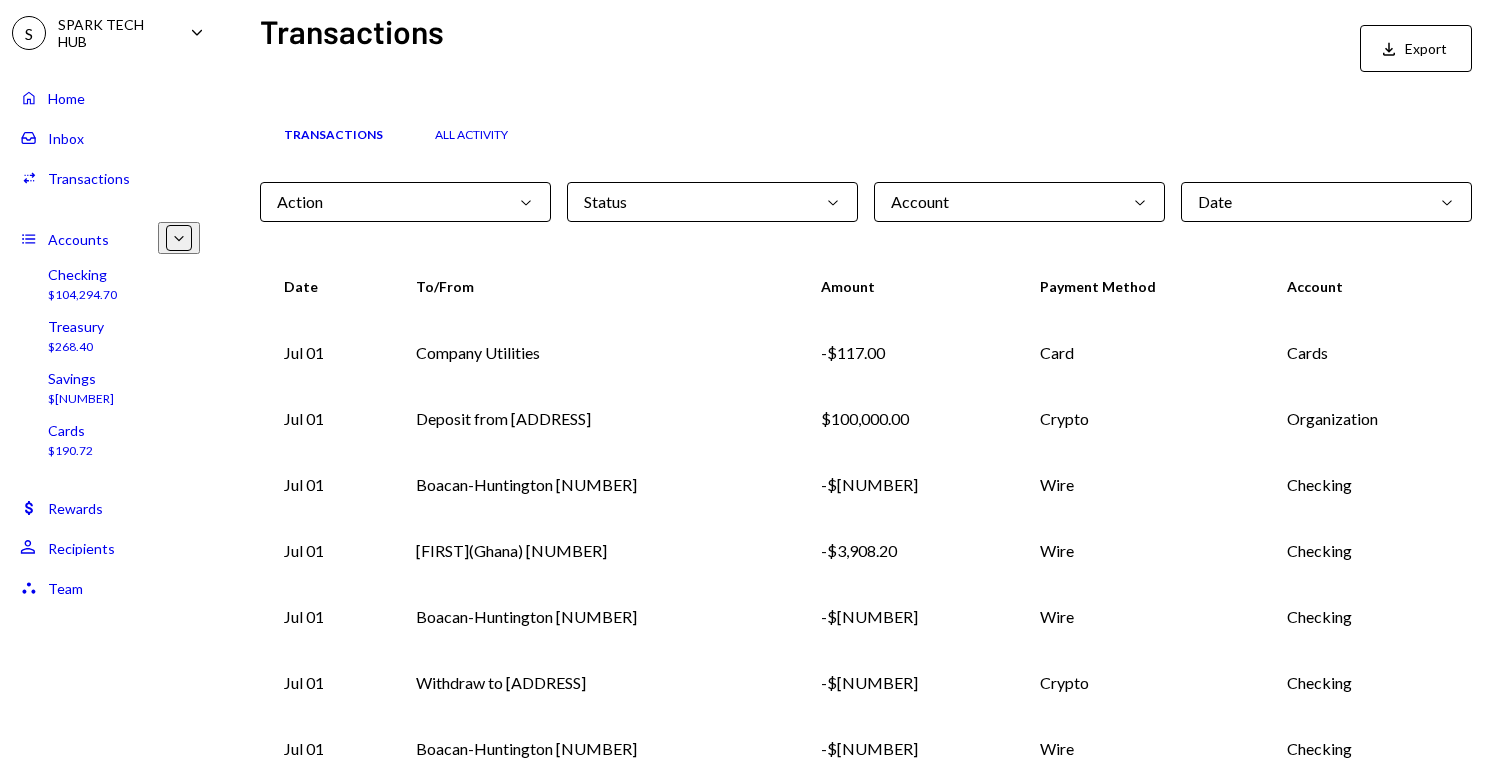 scroll, scrollTop: 263, scrollLeft: 0, axis: vertical 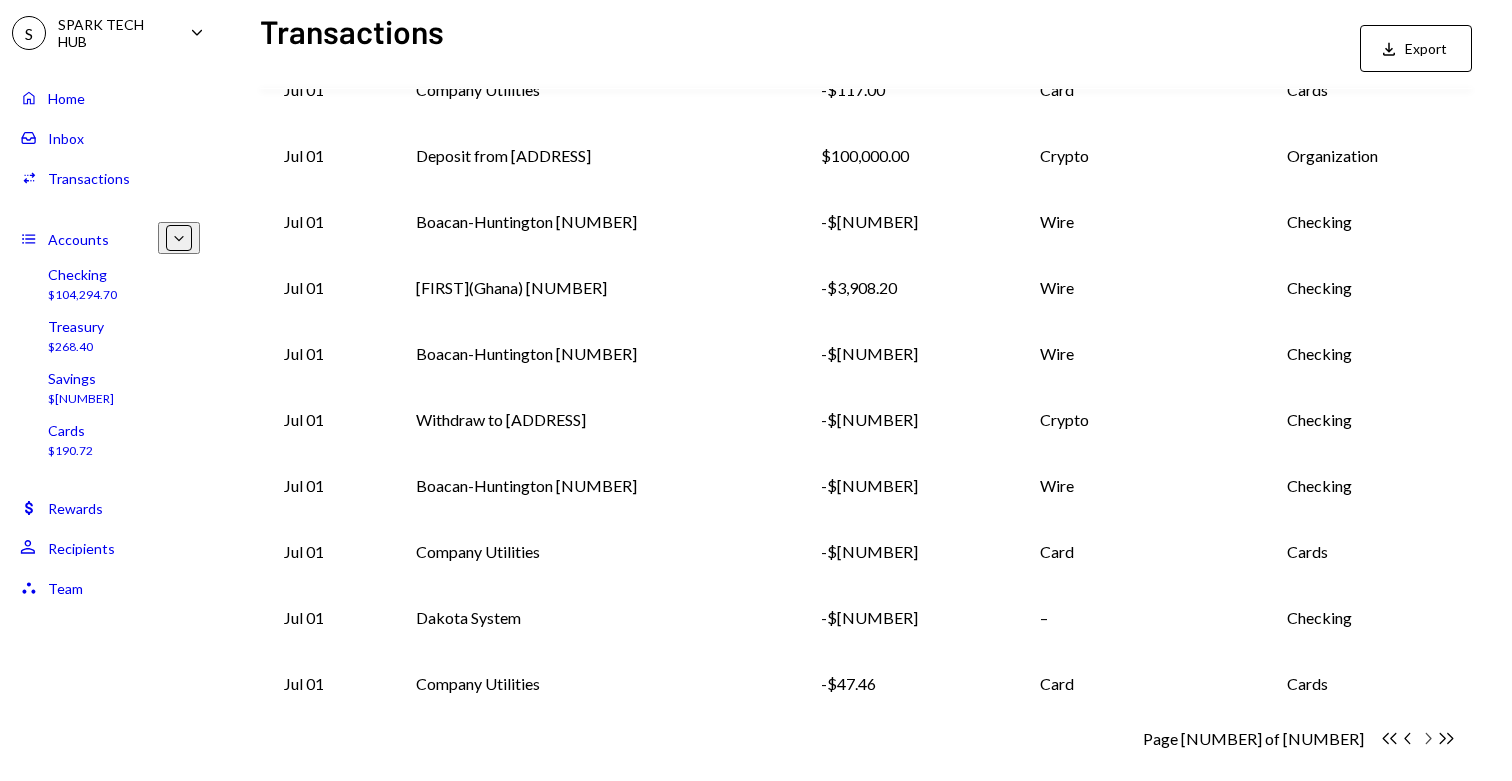 click on "Chevron Right" at bounding box center [1389, 738] 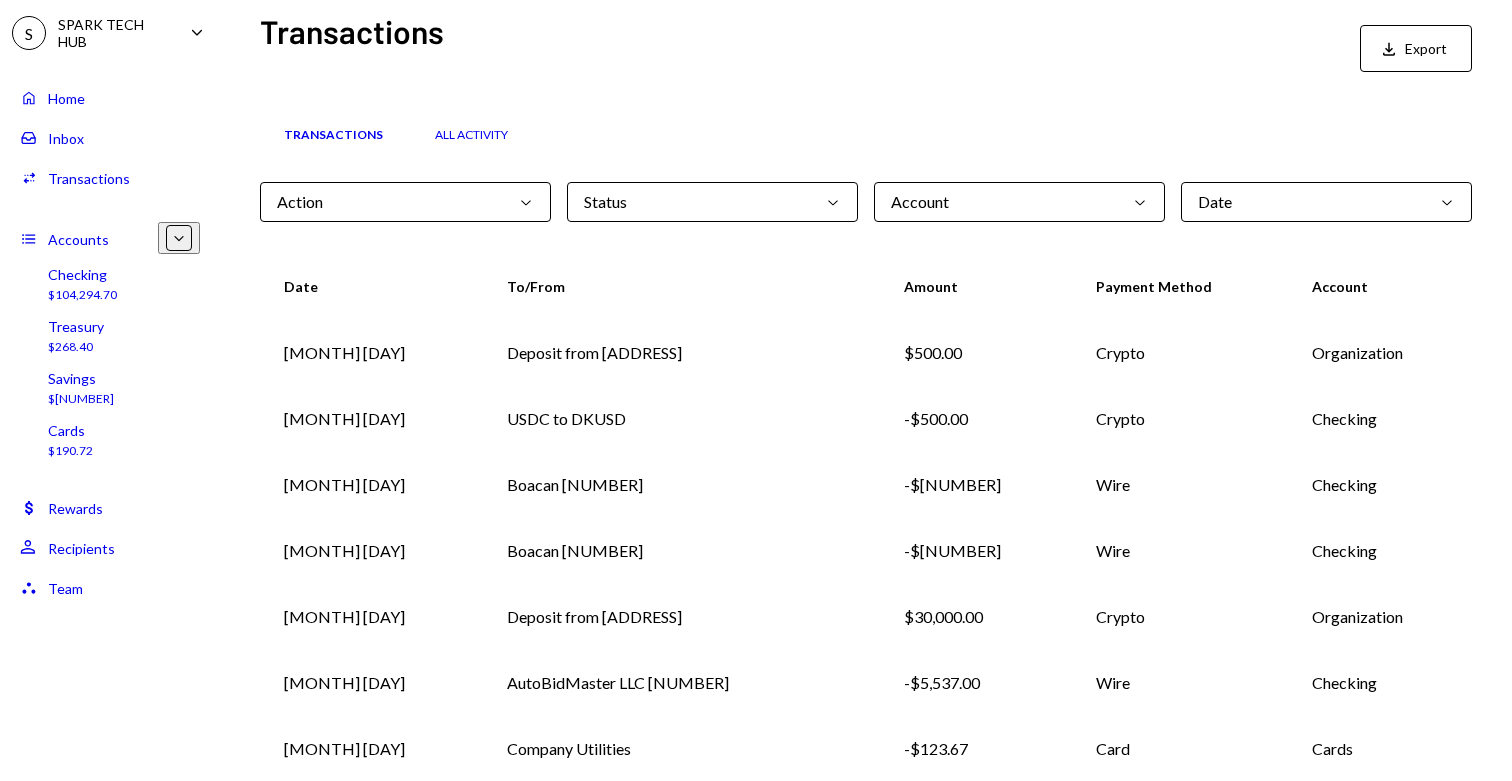 scroll, scrollTop: 263, scrollLeft: 0, axis: vertical 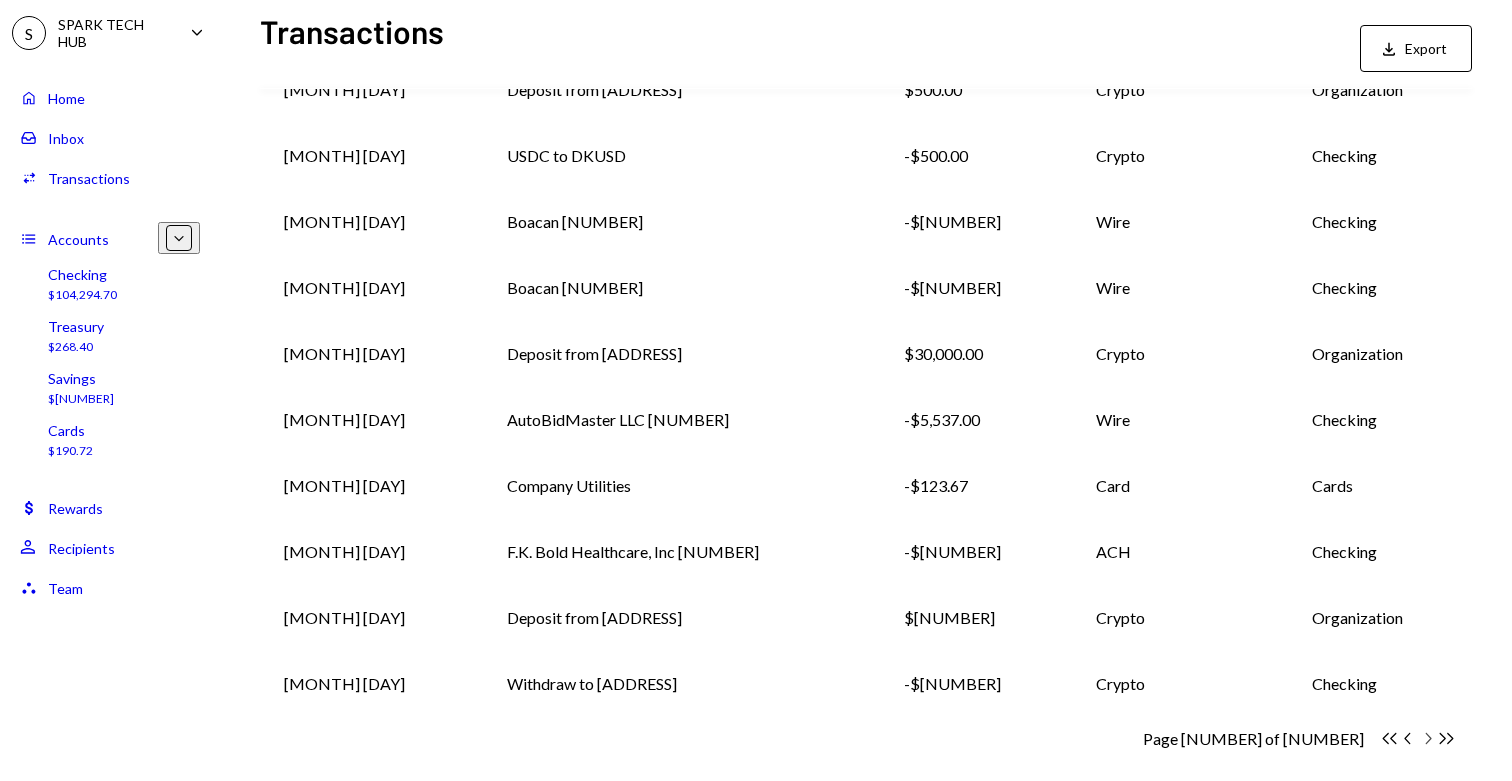 click on "Chevron Right" at bounding box center [1389, 738] 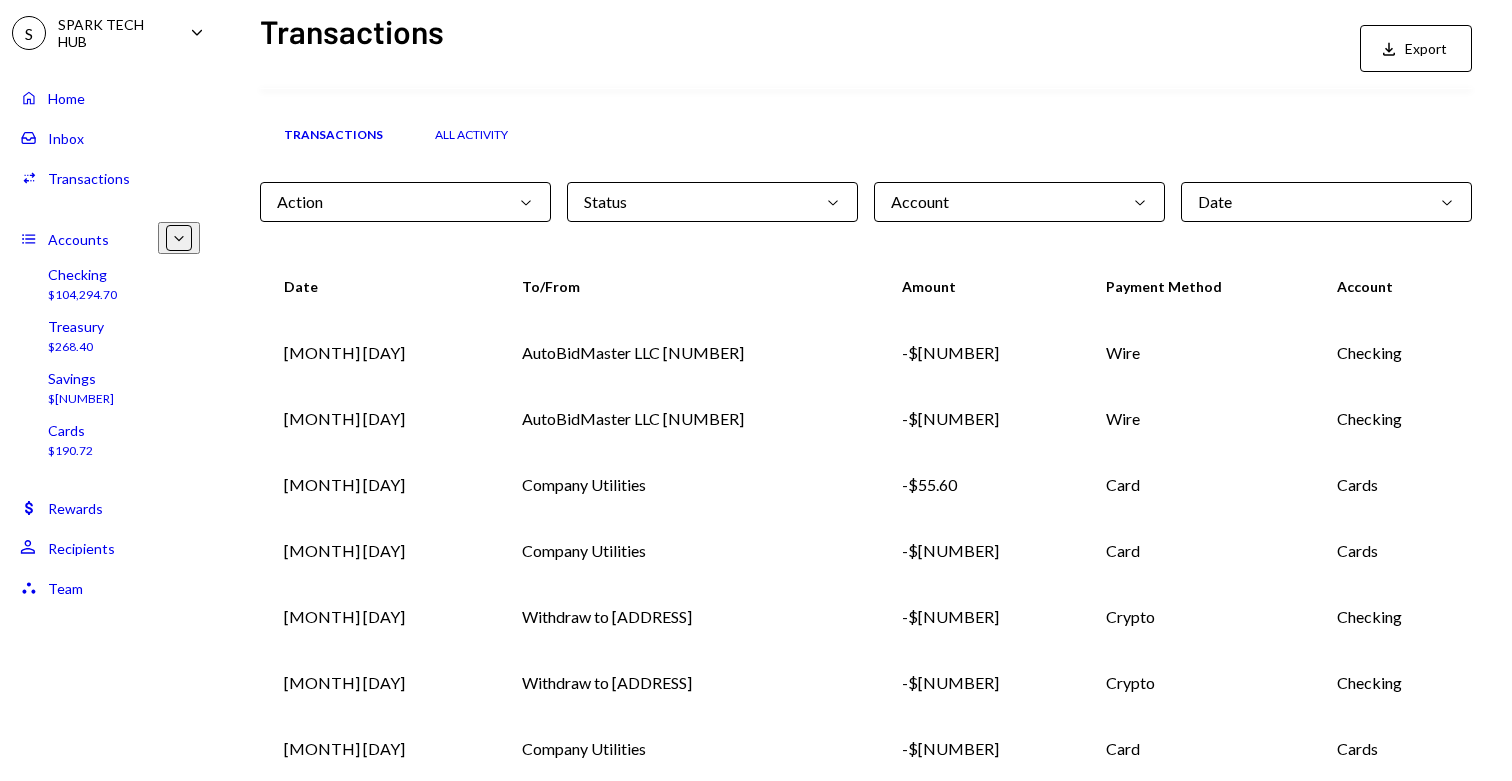 scroll, scrollTop: 263, scrollLeft: 0, axis: vertical 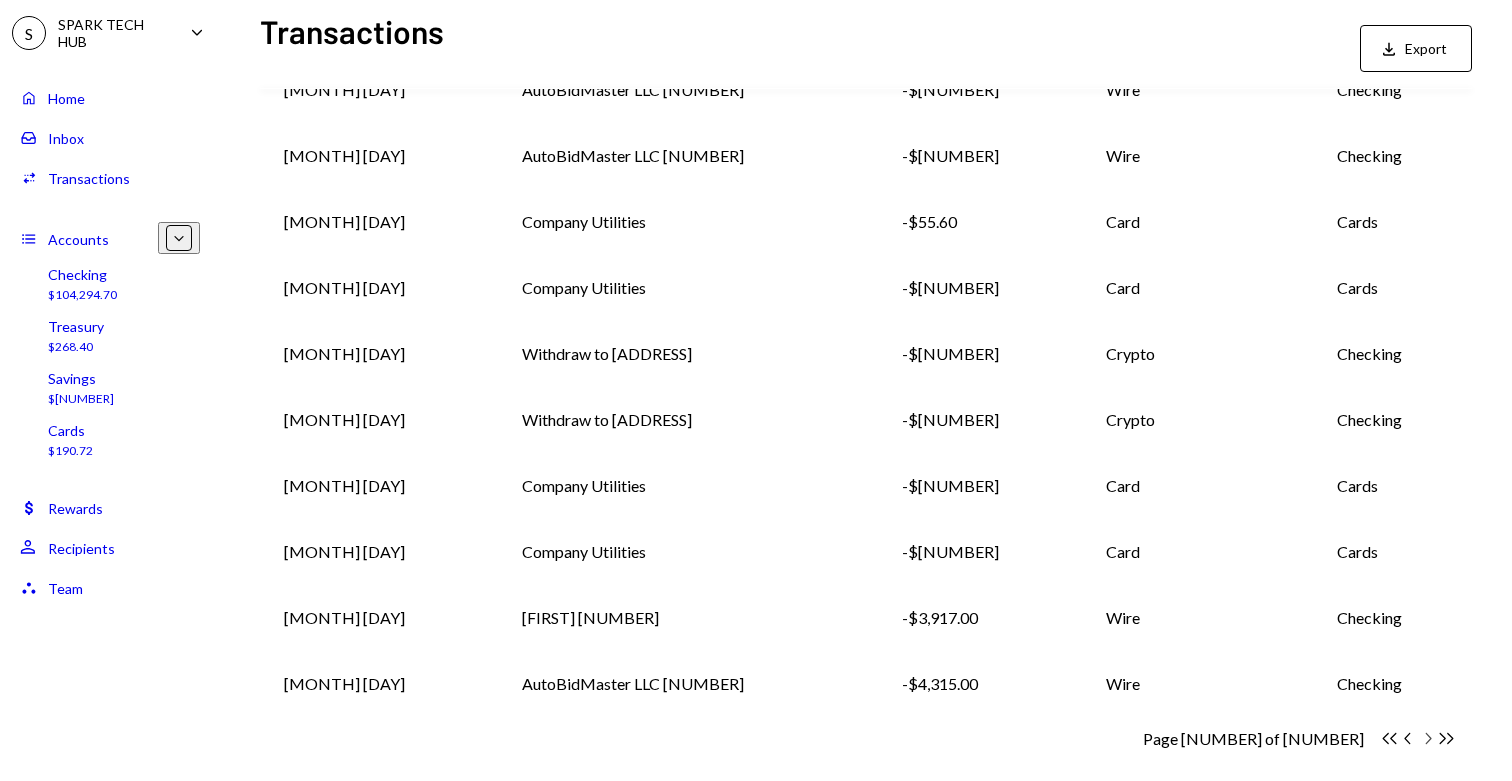 click at bounding box center [1390, 738] 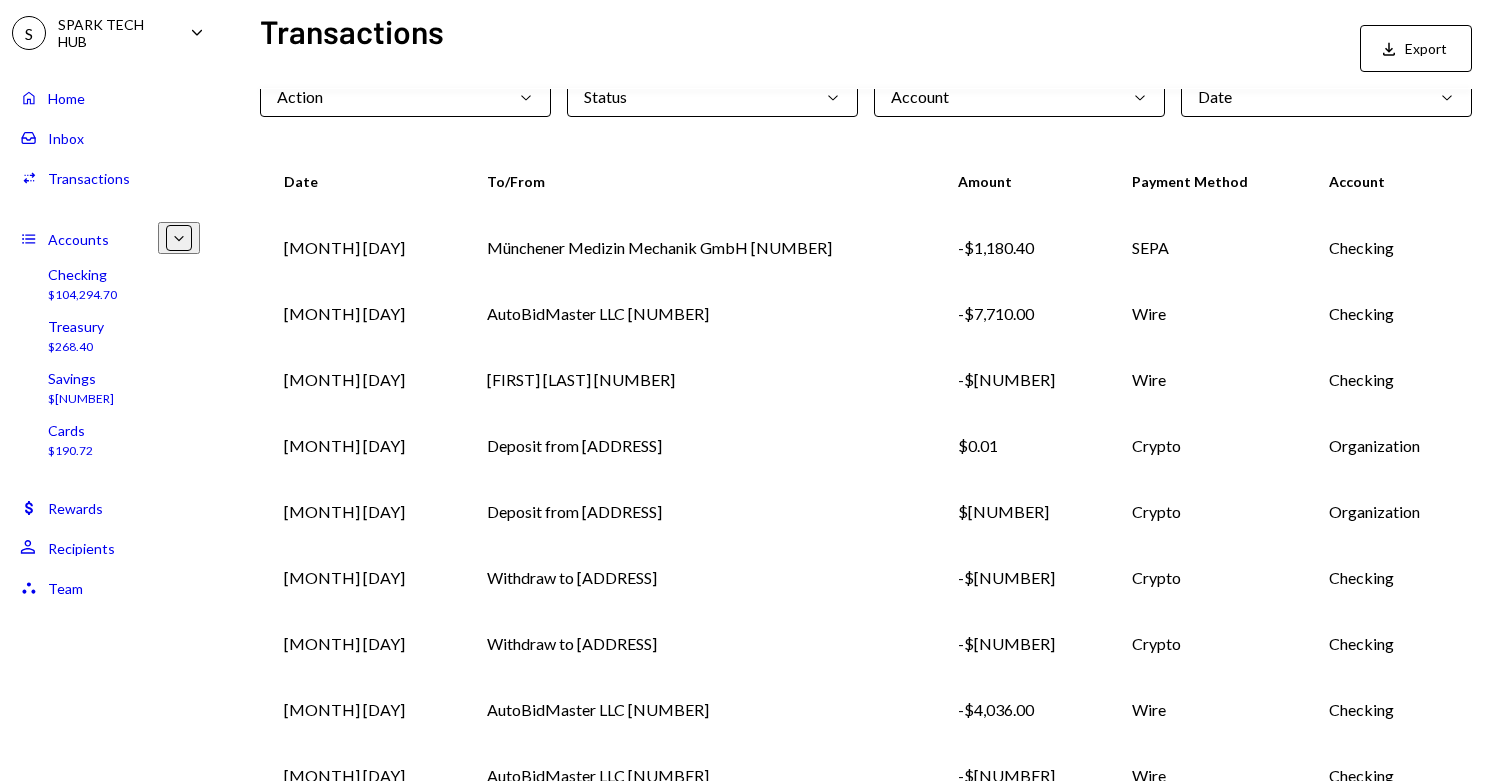 scroll, scrollTop: 263, scrollLeft: 0, axis: vertical 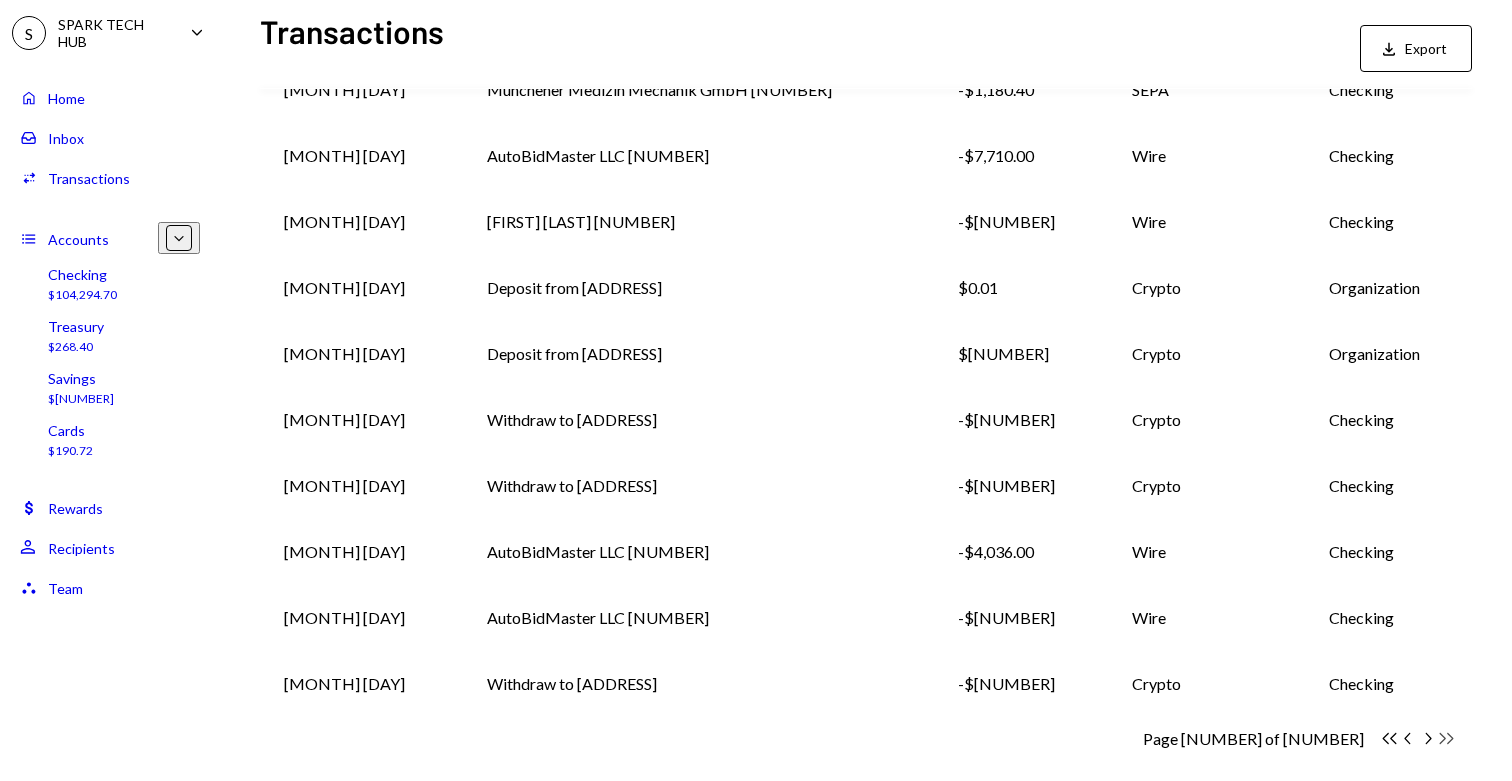 click on "Double Arrow Right" at bounding box center (1389, 738) 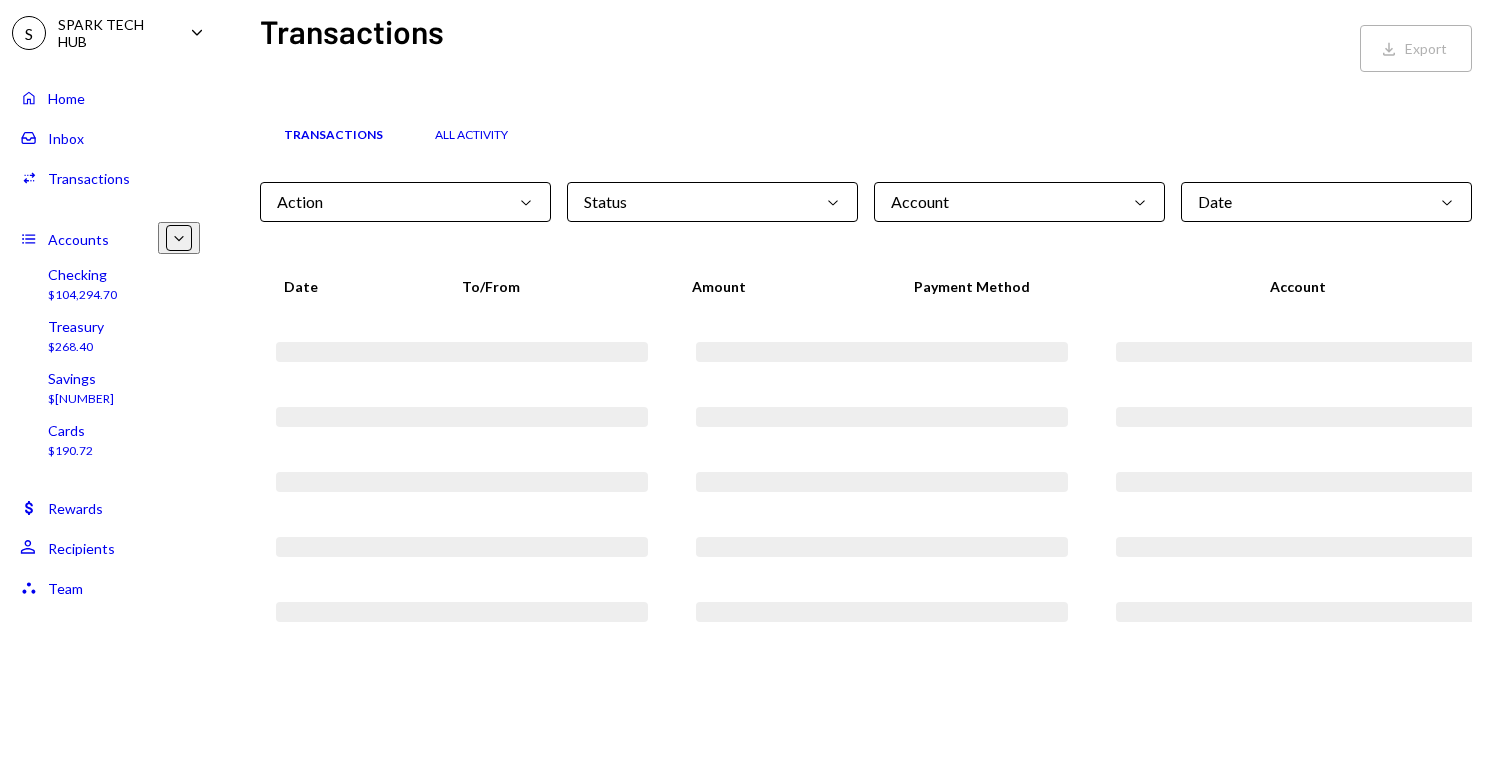 scroll, scrollTop: 0, scrollLeft: 0, axis: both 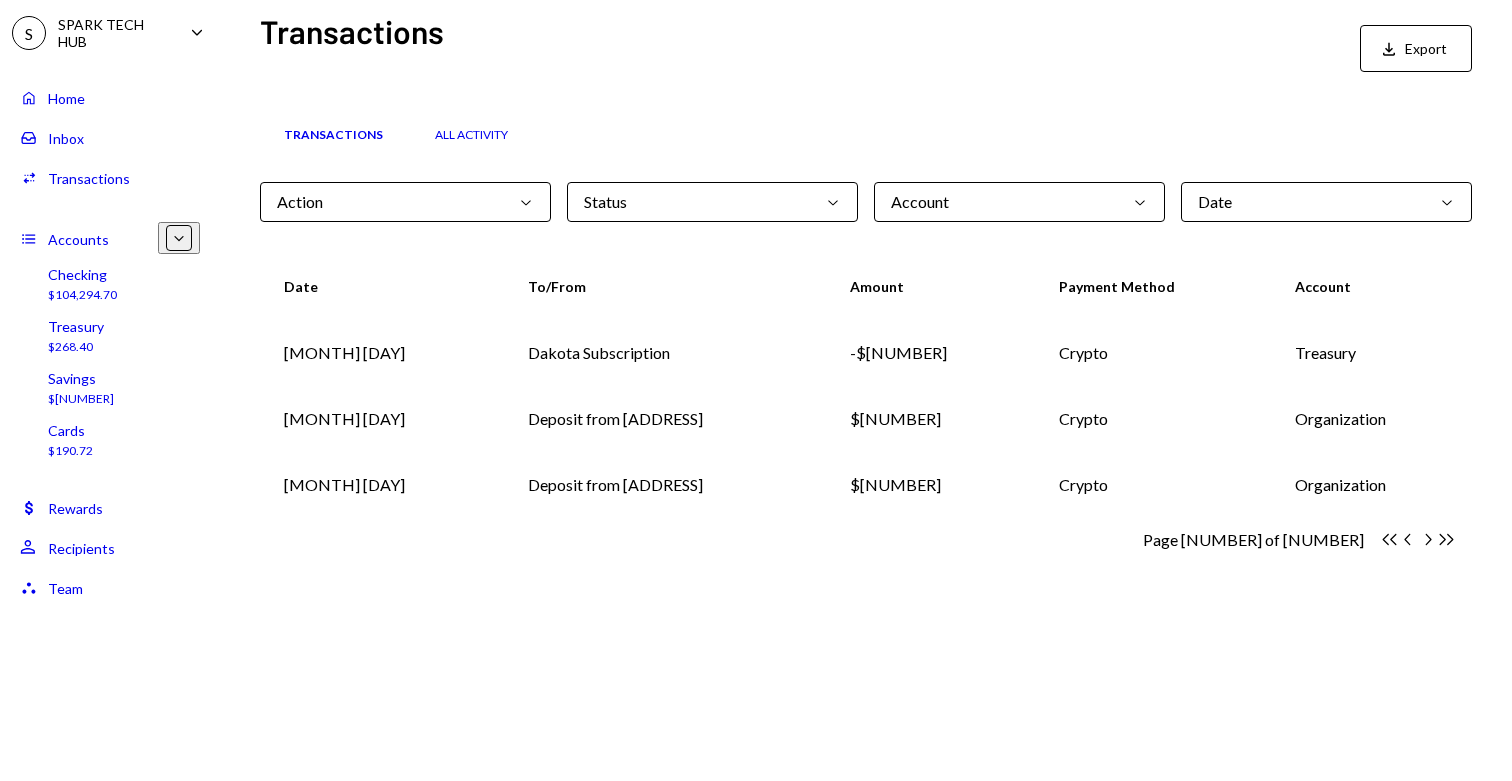 click on "Date Chevron Down" at bounding box center [1326, 202] 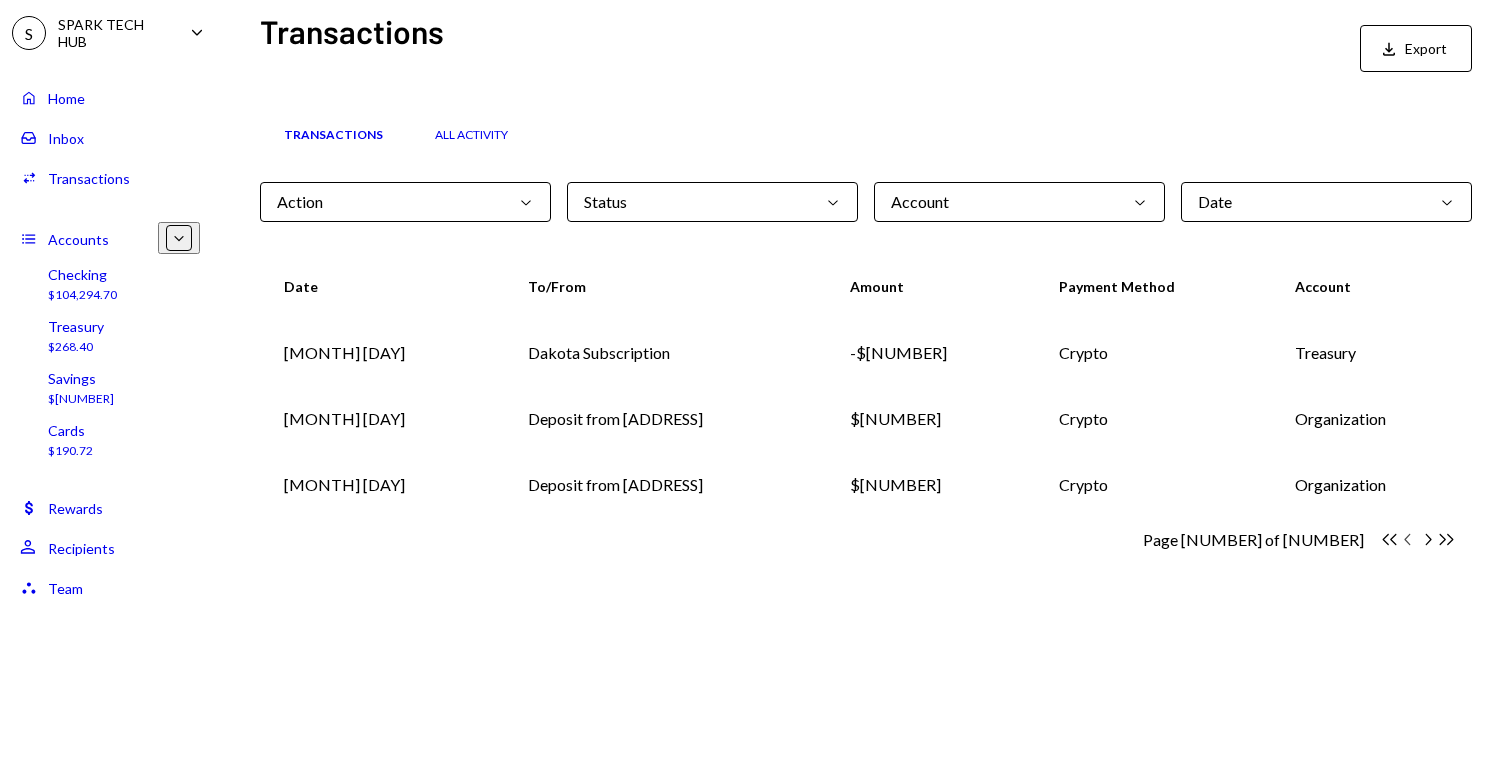 click on "Chevron Left" at bounding box center [1389, 539] 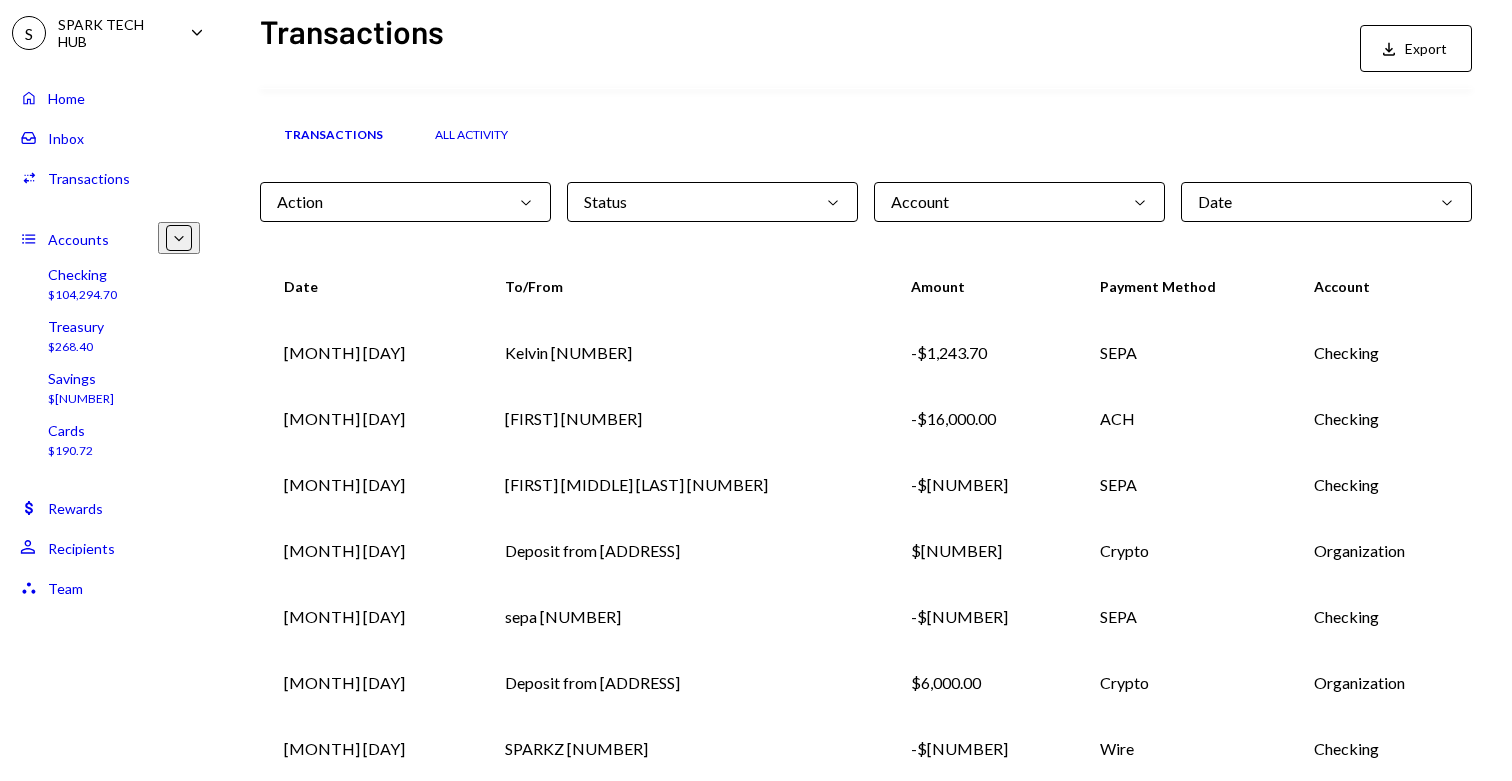 scroll, scrollTop: 263, scrollLeft: 0, axis: vertical 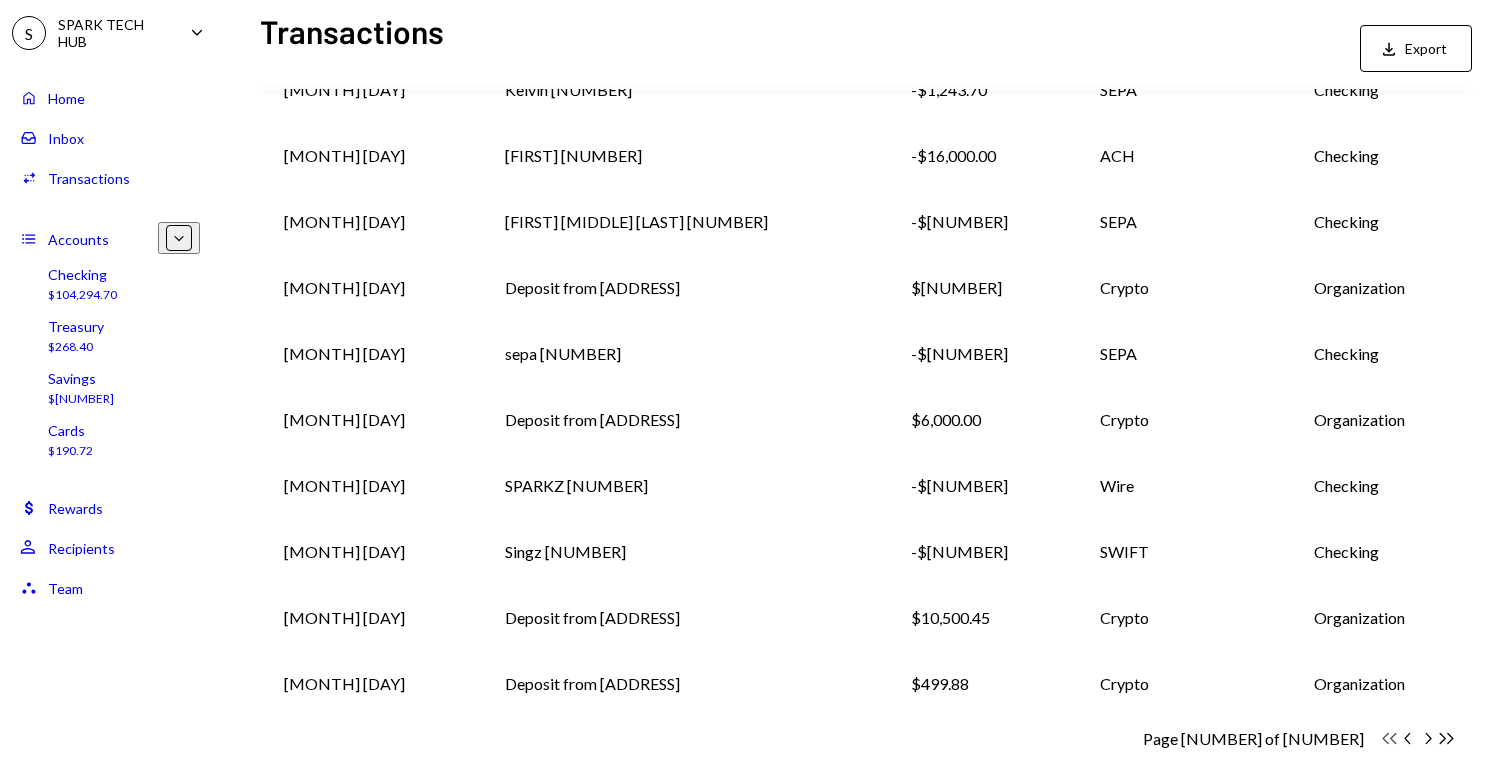 click on "Double Arrow Left" at bounding box center [1389, 738] 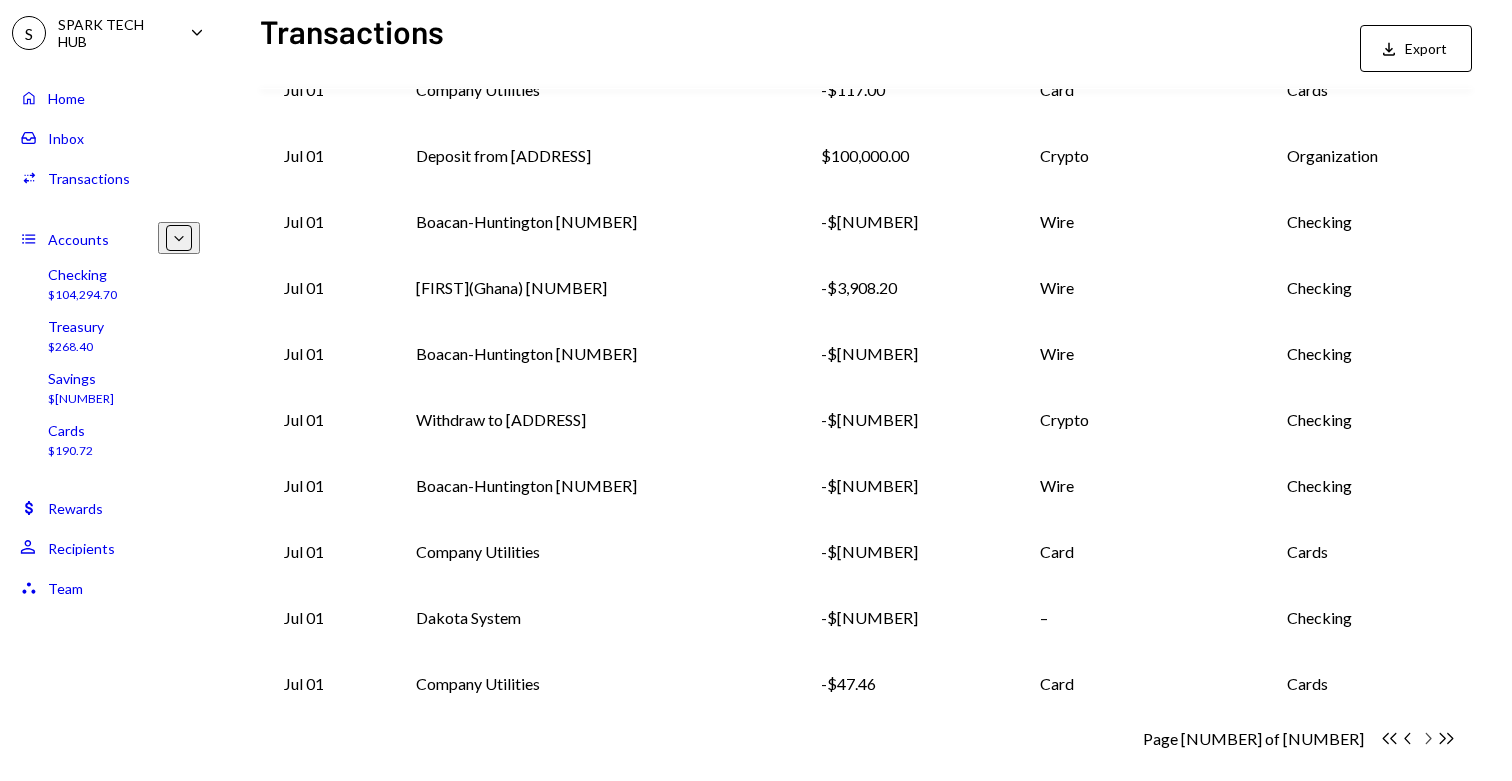 click on "Chevron Right" at bounding box center (1389, 738) 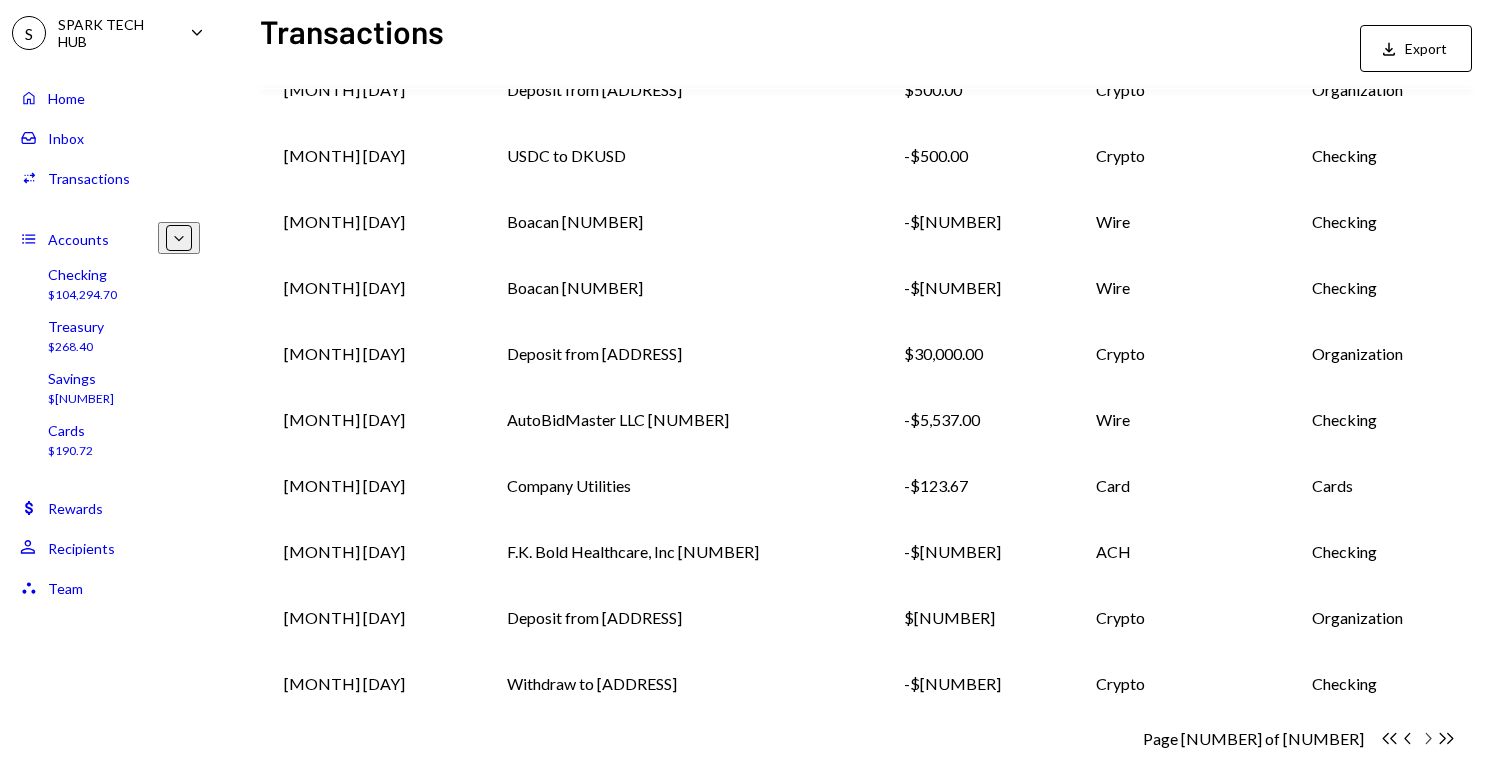 click on "Chevron Right" at bounding box center [1389, 738] 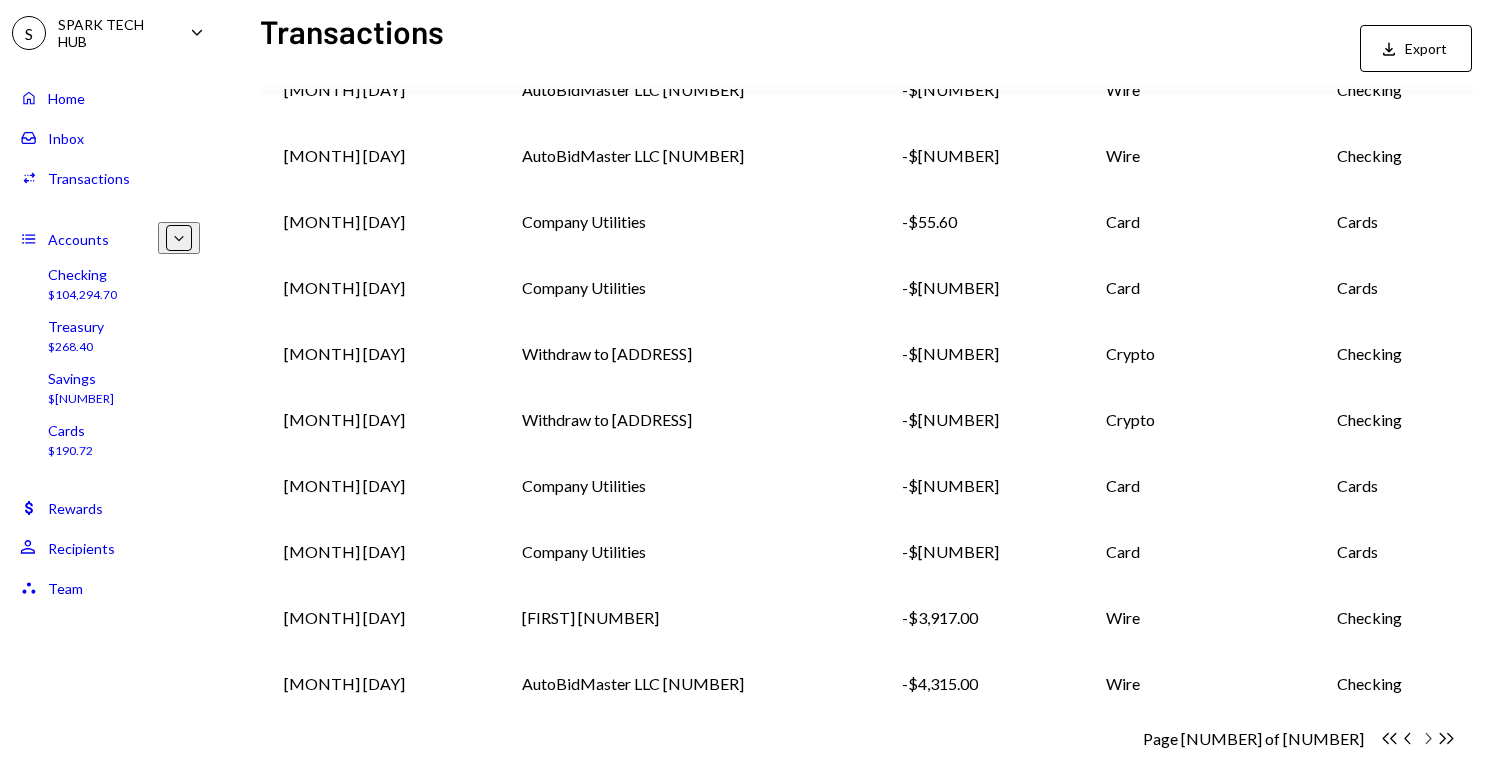 click on "Chevron Right" at bounding box center (1389, 738) 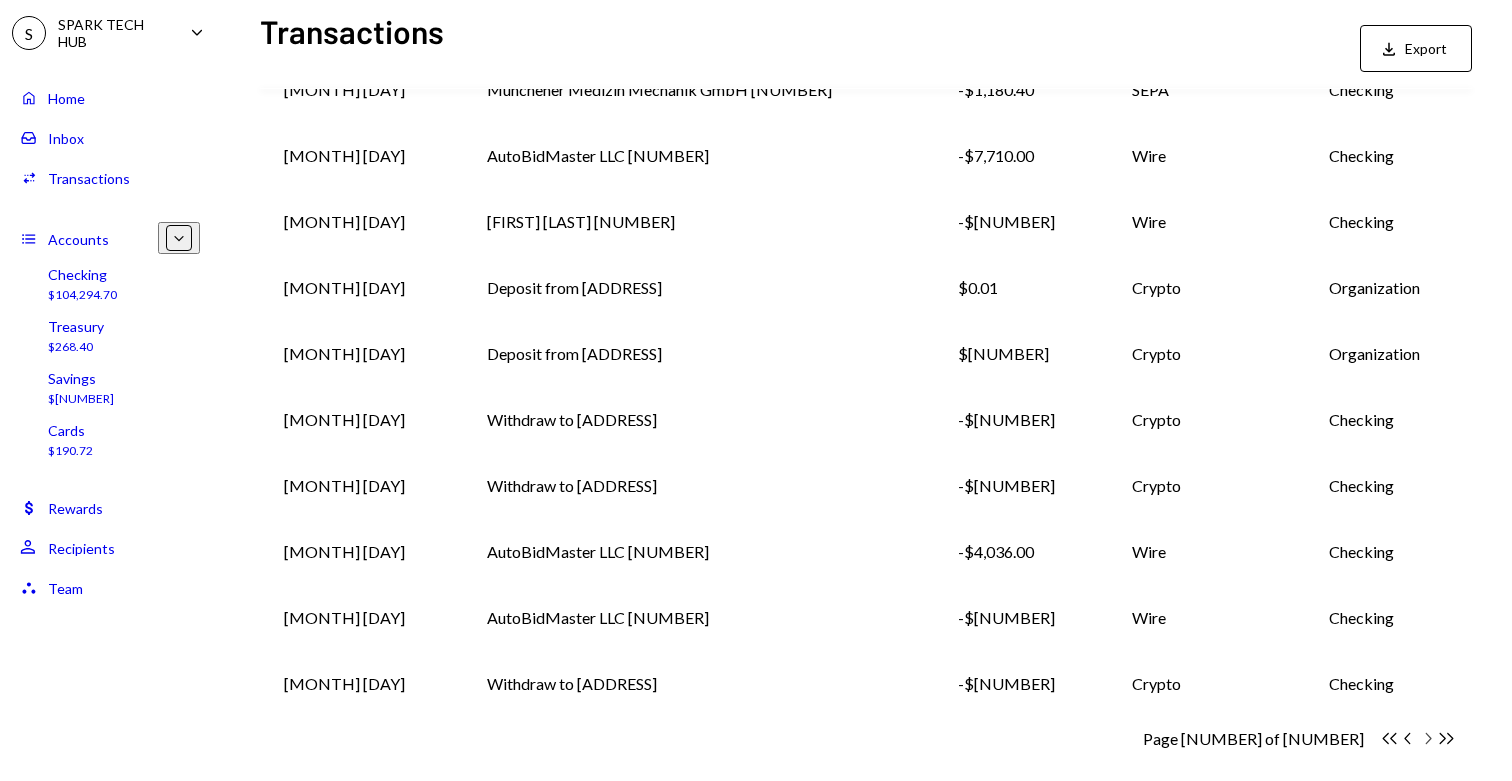 click on "Chevron Right" at bounding box center (1389, 738) 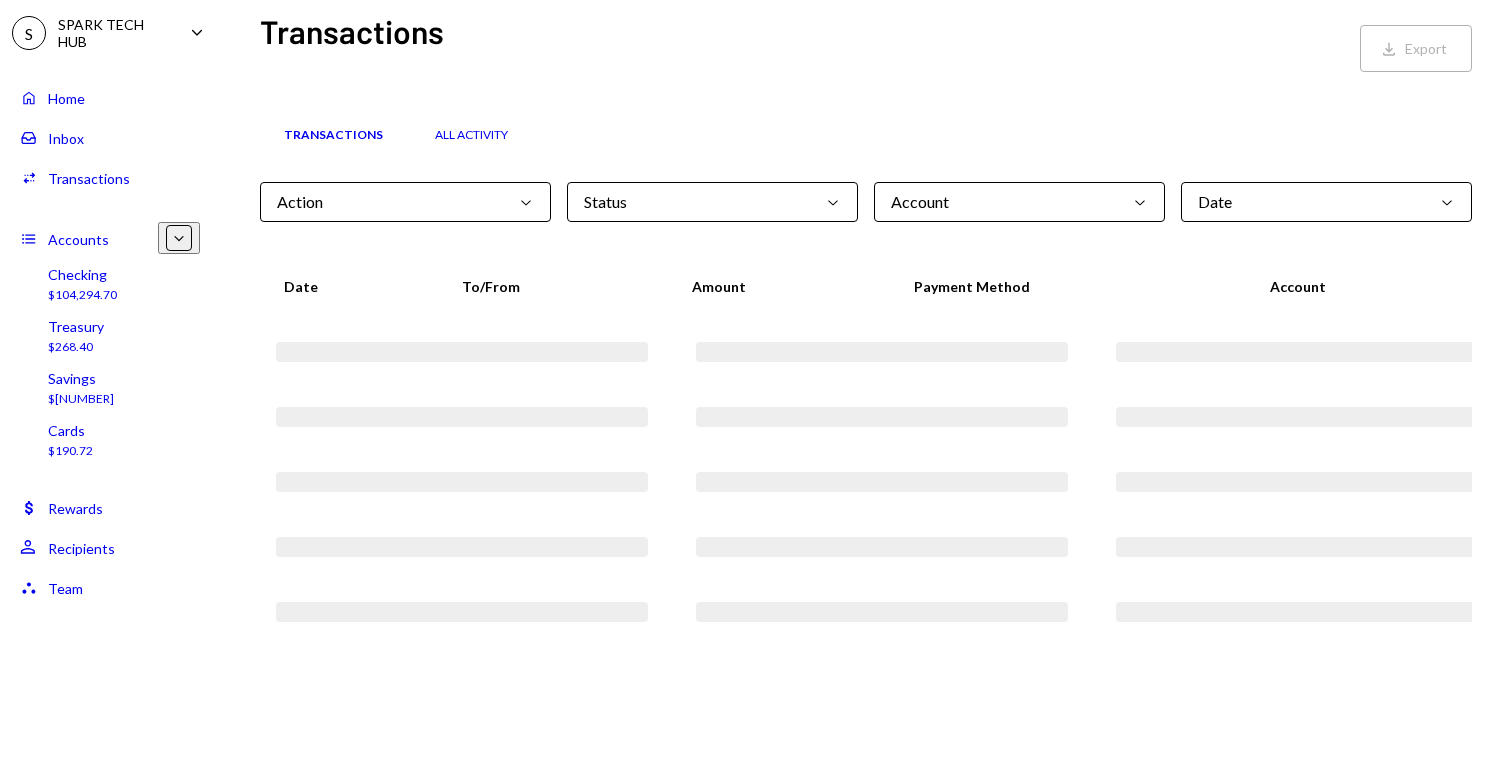 click on "Transactions All Activity Action Chevron Down Status Chevron Down Account Chevron Down Date Chevron Down Date To/From Amount Payment Method Account" at bounding box center (866, 435) 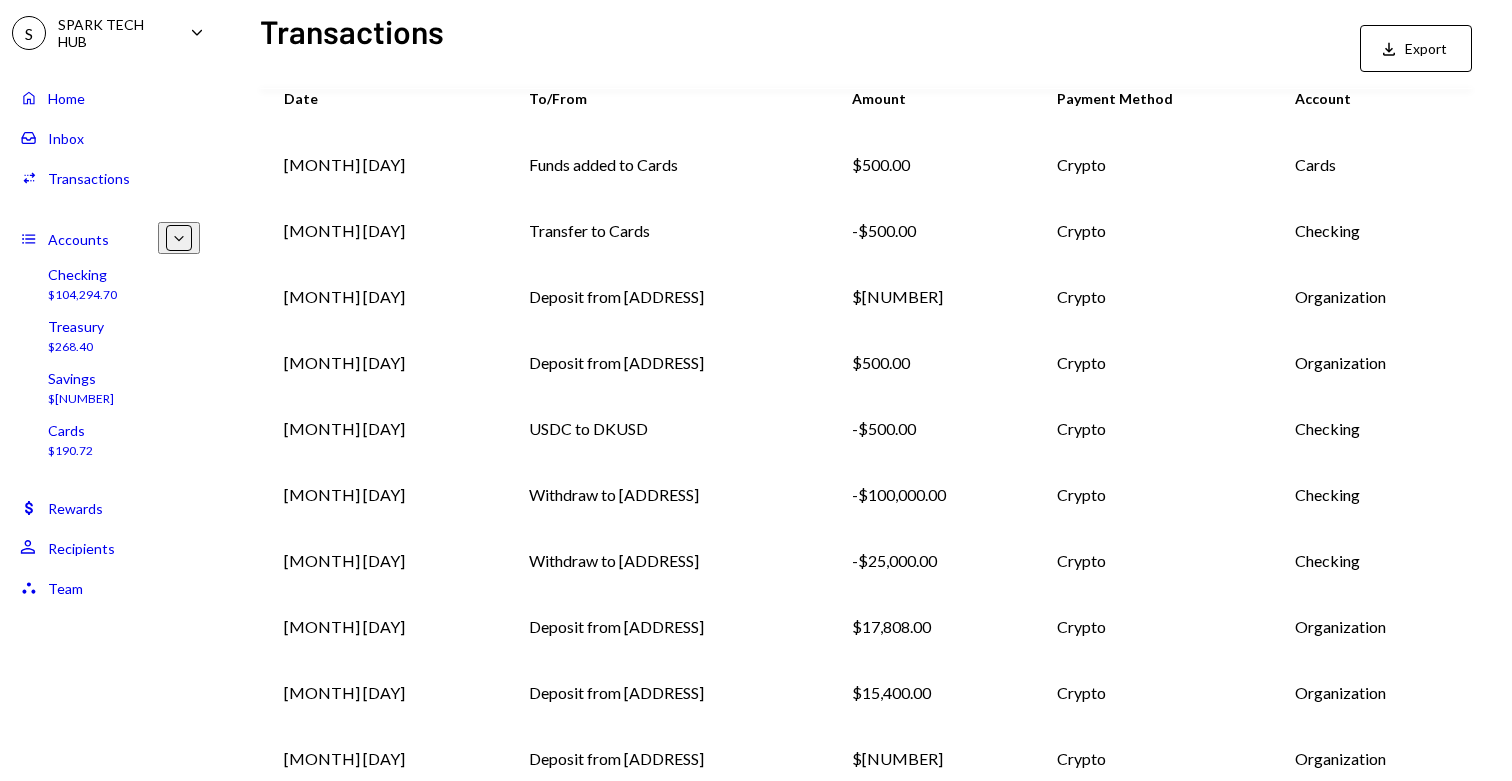 scroll, scrollTop: 263, scrollLeft: 0, axis: vertical 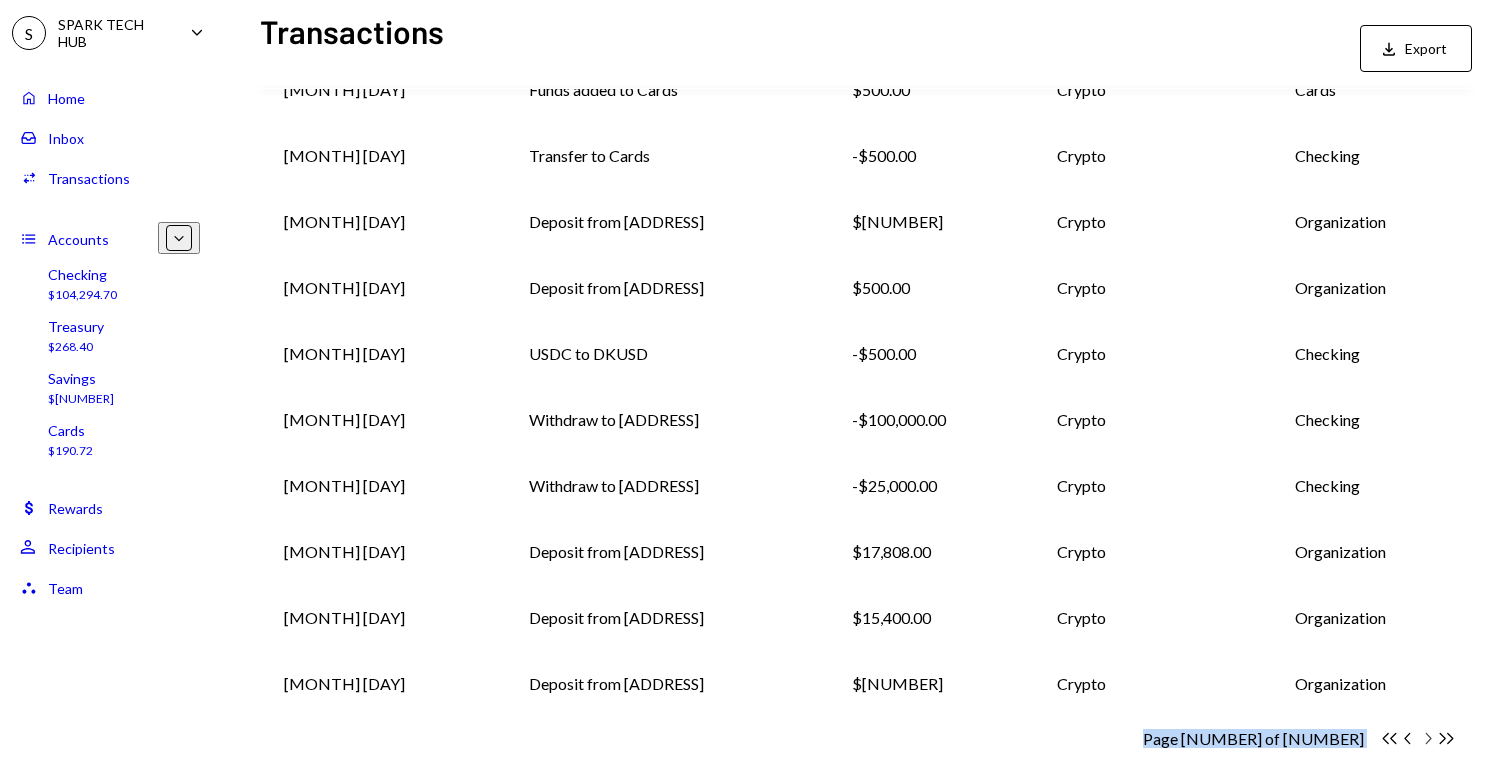 click on "Chevron Right" at bounding box center [1389, 738] 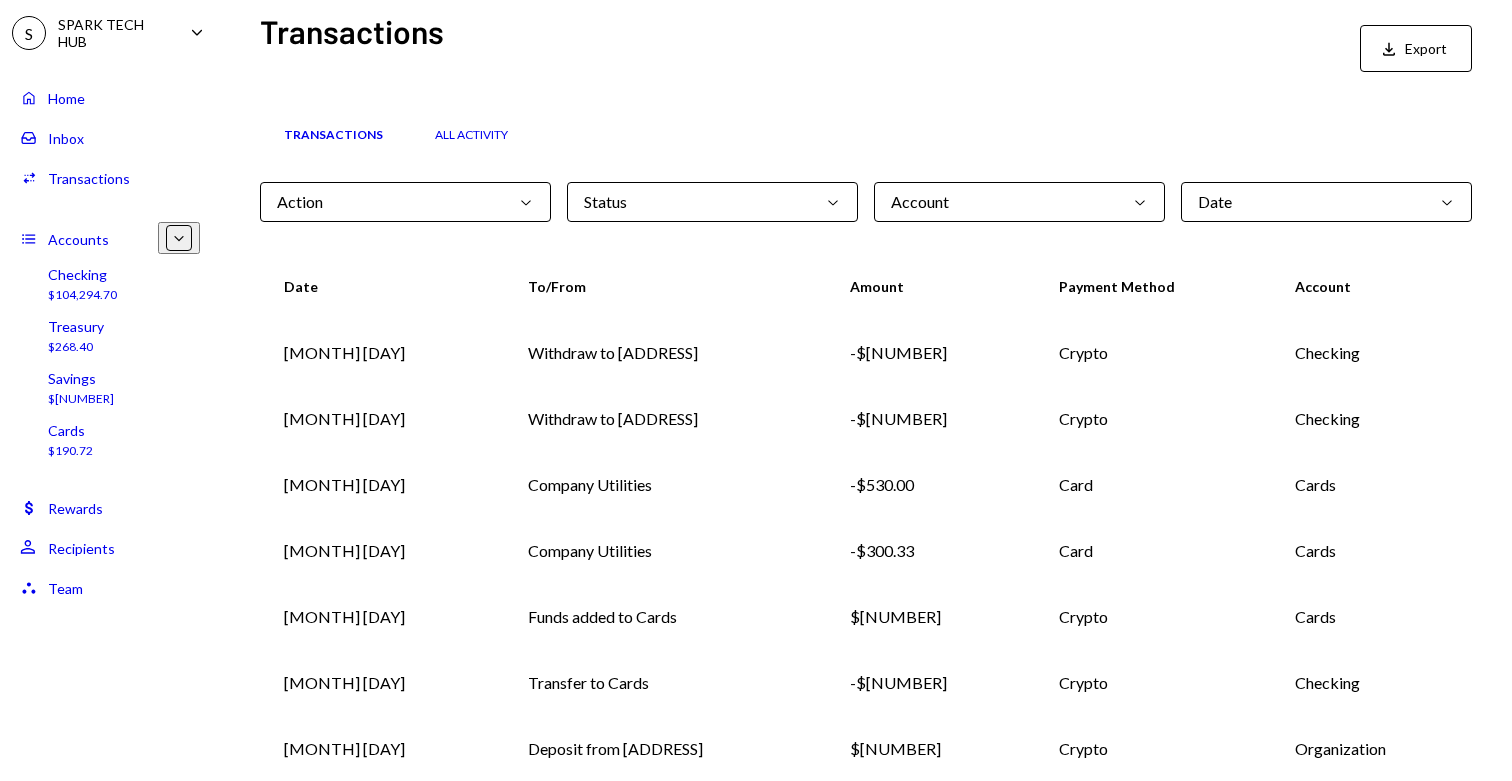 scroll, scrollTop: 263, scrollLeft: 0, axis: vertical 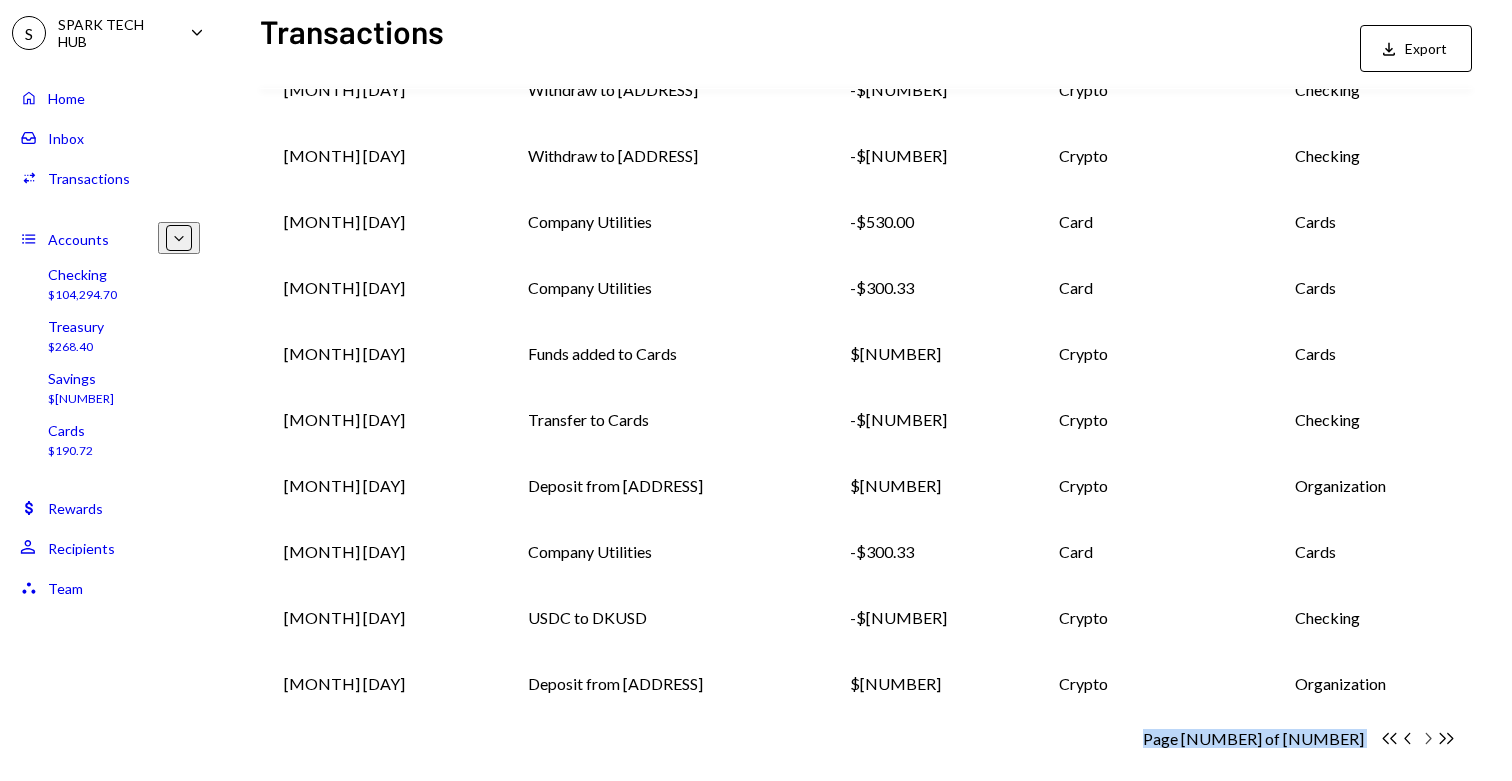 click on "Chevron Right" at bounding box center [1389, 738] 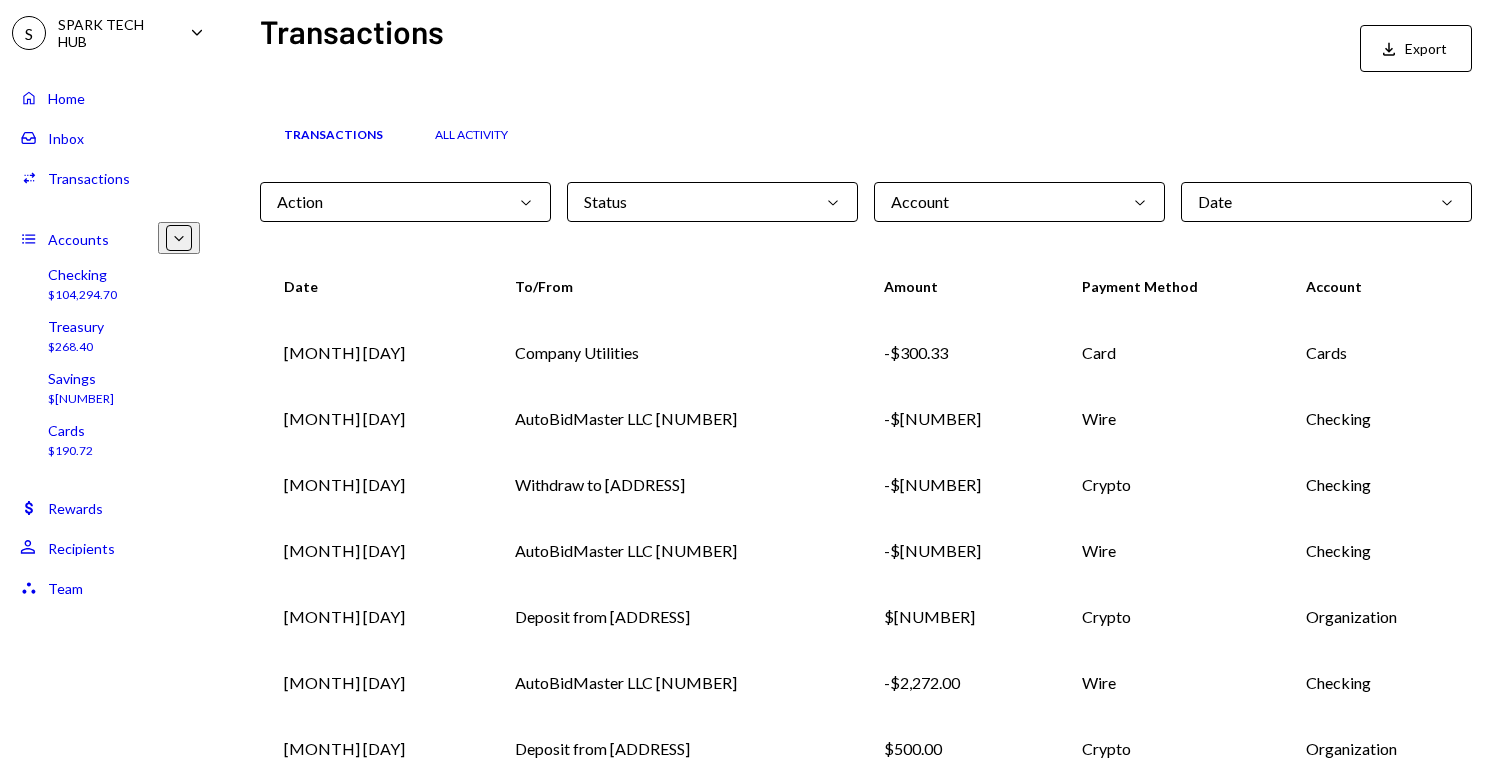 scroll, scrollTop: 263, scrollLeft: 0, axis: vertical 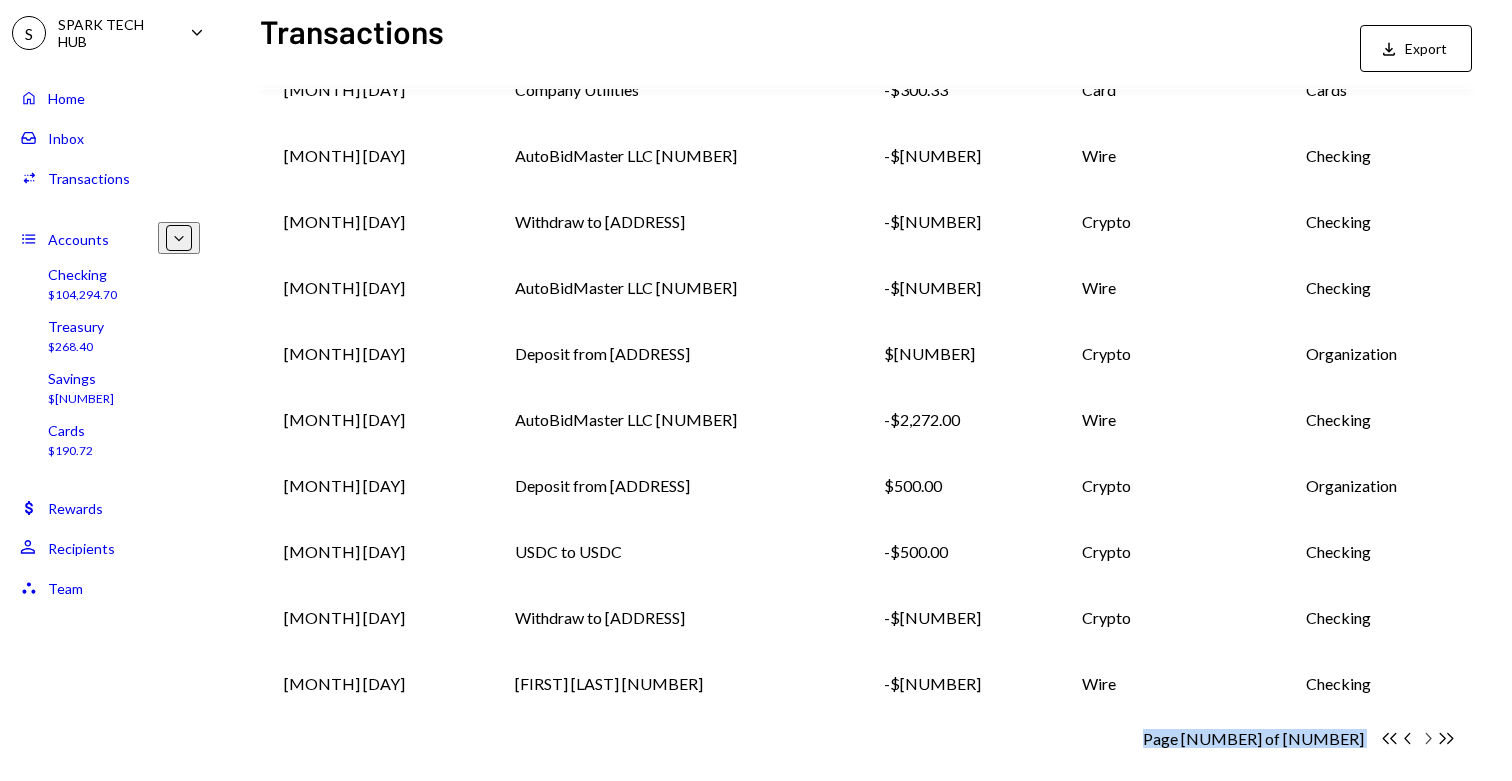 click on "Chevron Right" at bounding box center [1389, 738] 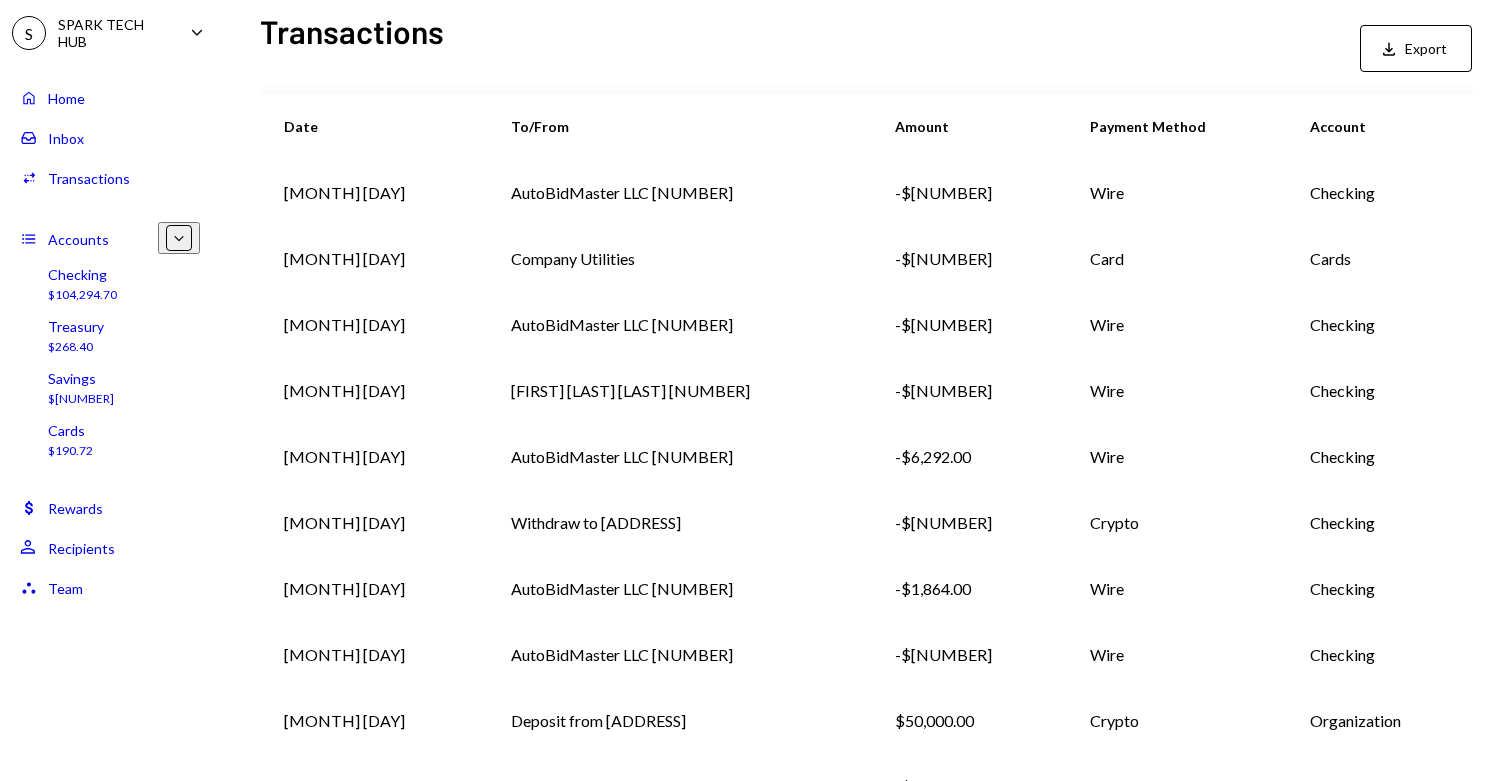 scroll, scrollTop: 263, scrollLeft: 0, axis: vertical 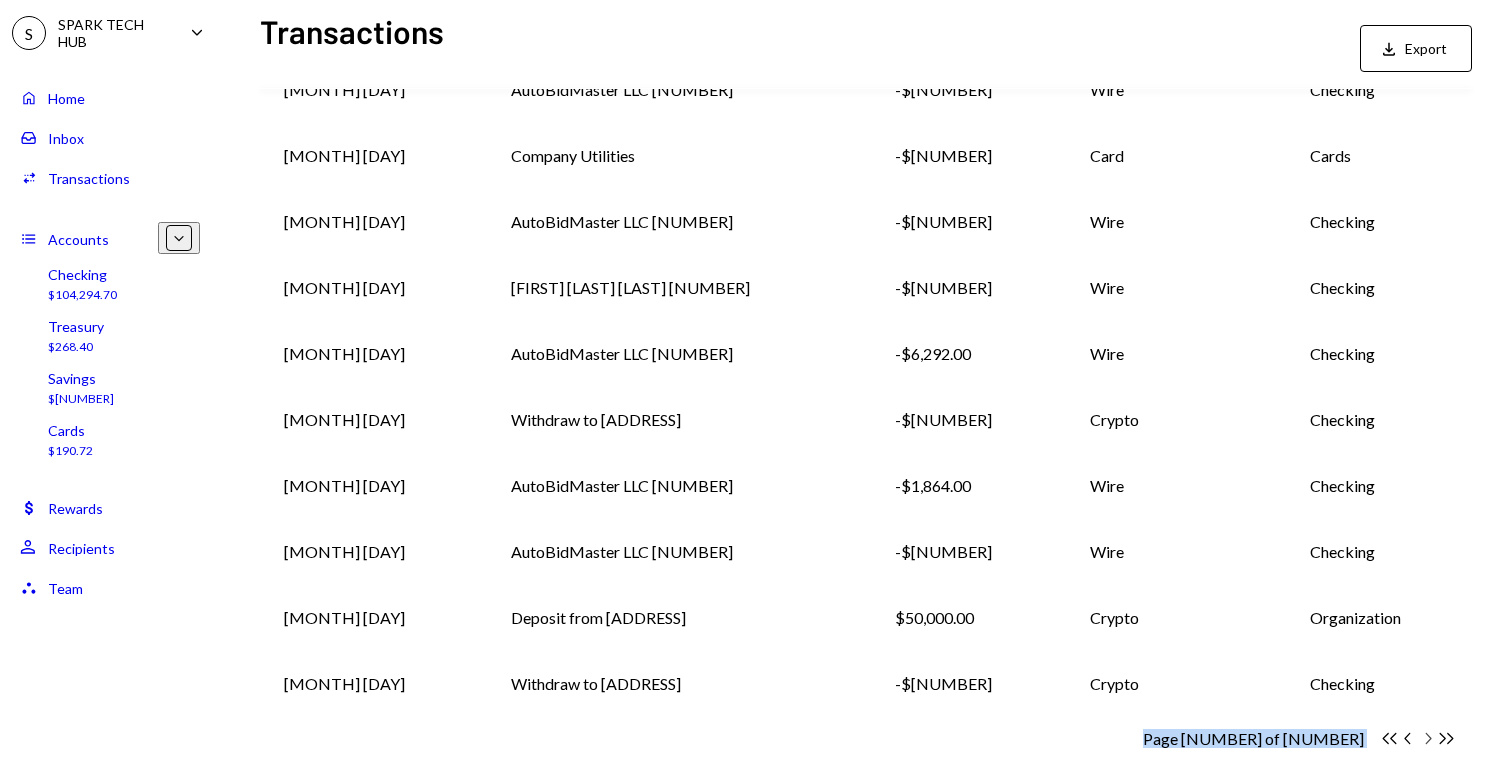 click on "Chevron Right" at bounding box center (1389, 738) 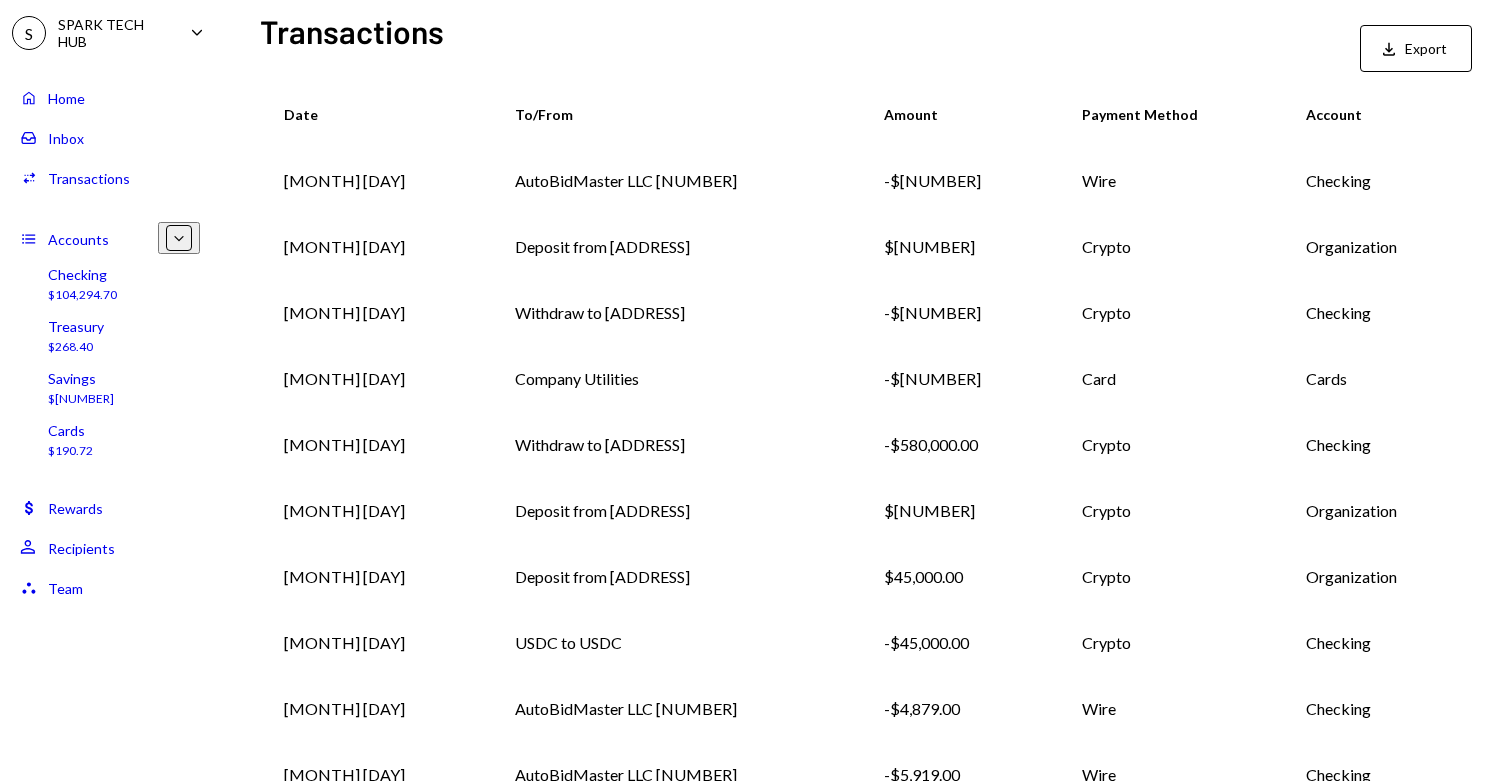 scroll, scrollTop: 263, scrollLeft: 0, axis: vertical 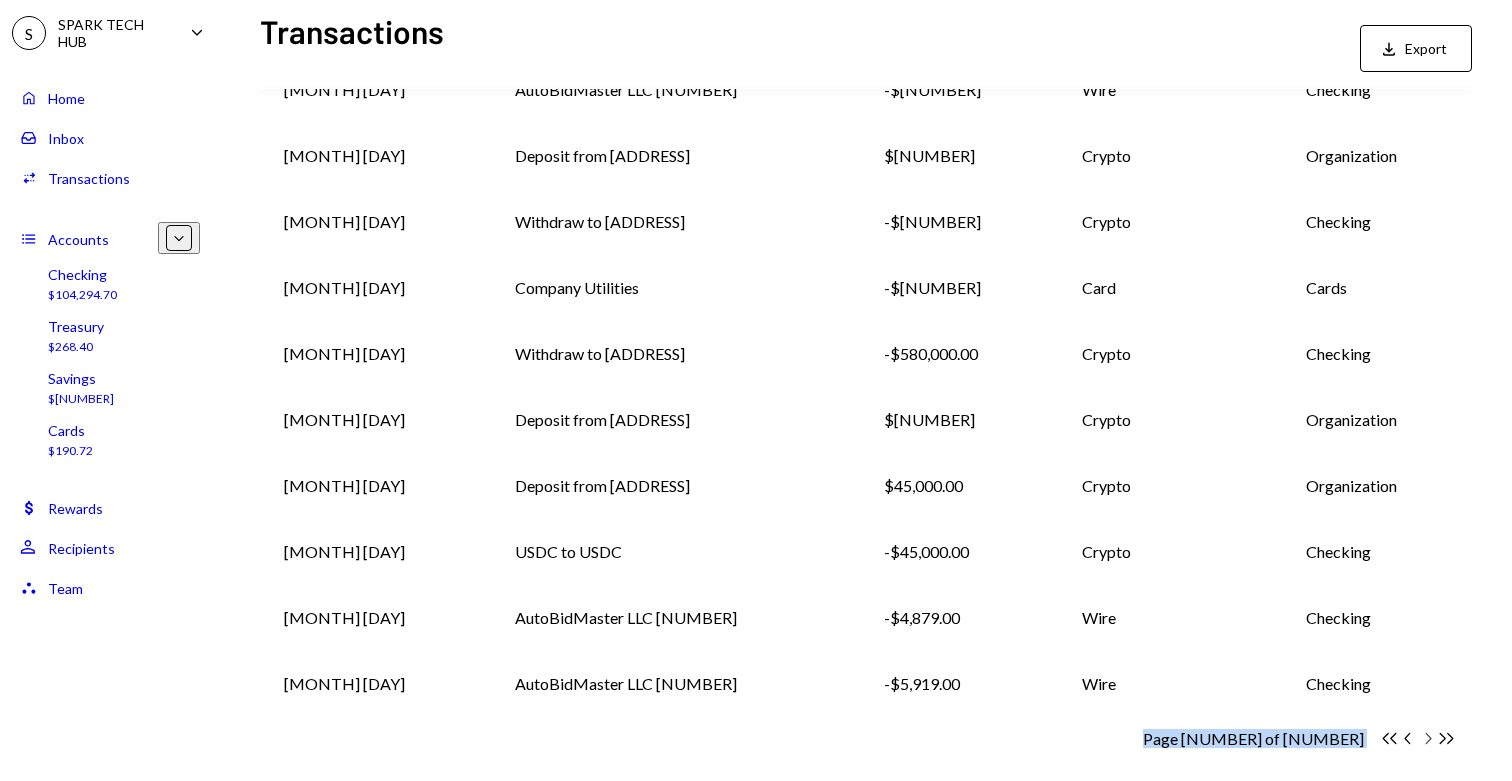 click on "Chevron Right" at bounding box center (1389, 738) 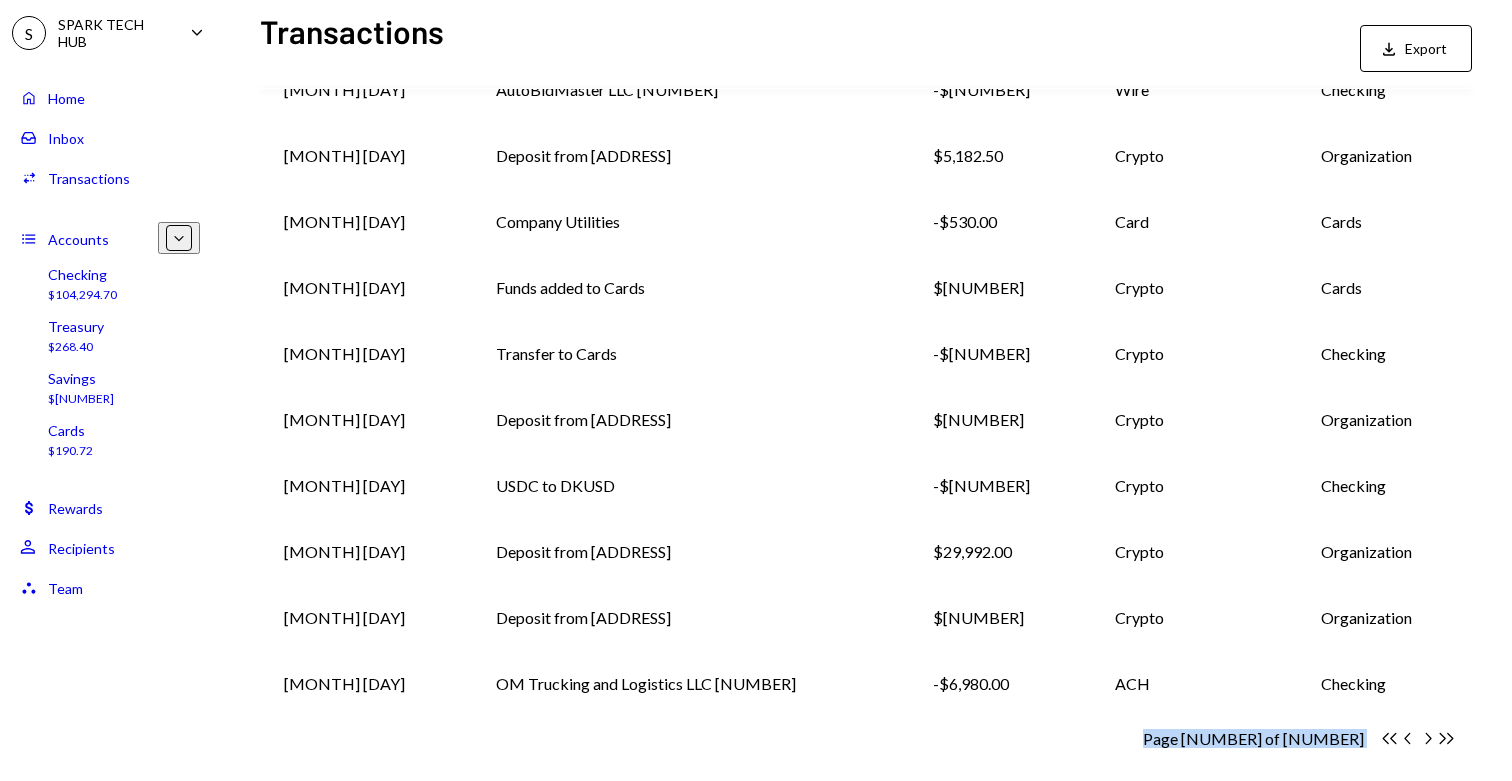 scroll, scrollTop: 0, scrollLeft: 0, axis: both 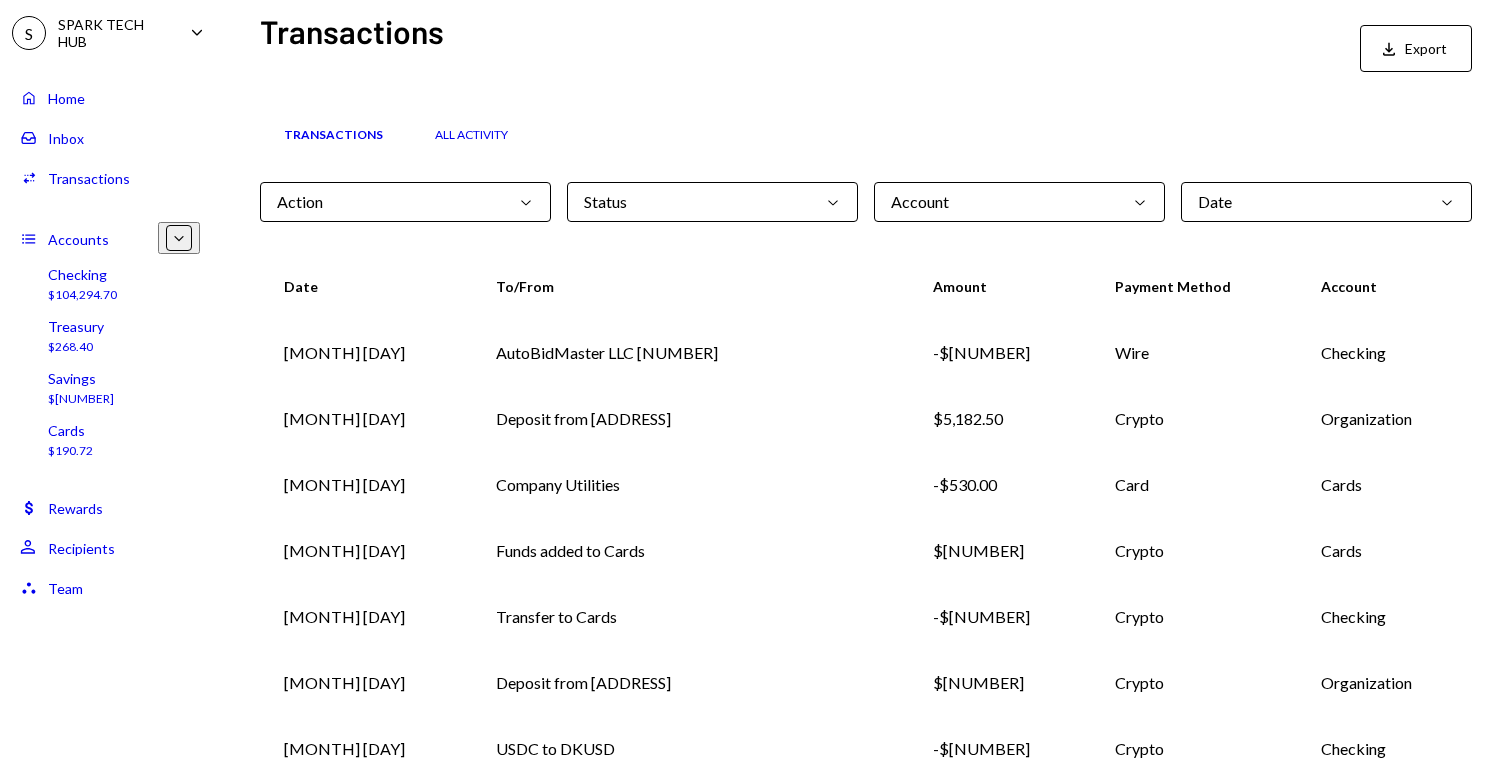 click on "Action Chevron Down" at bounding box center [405, 202] 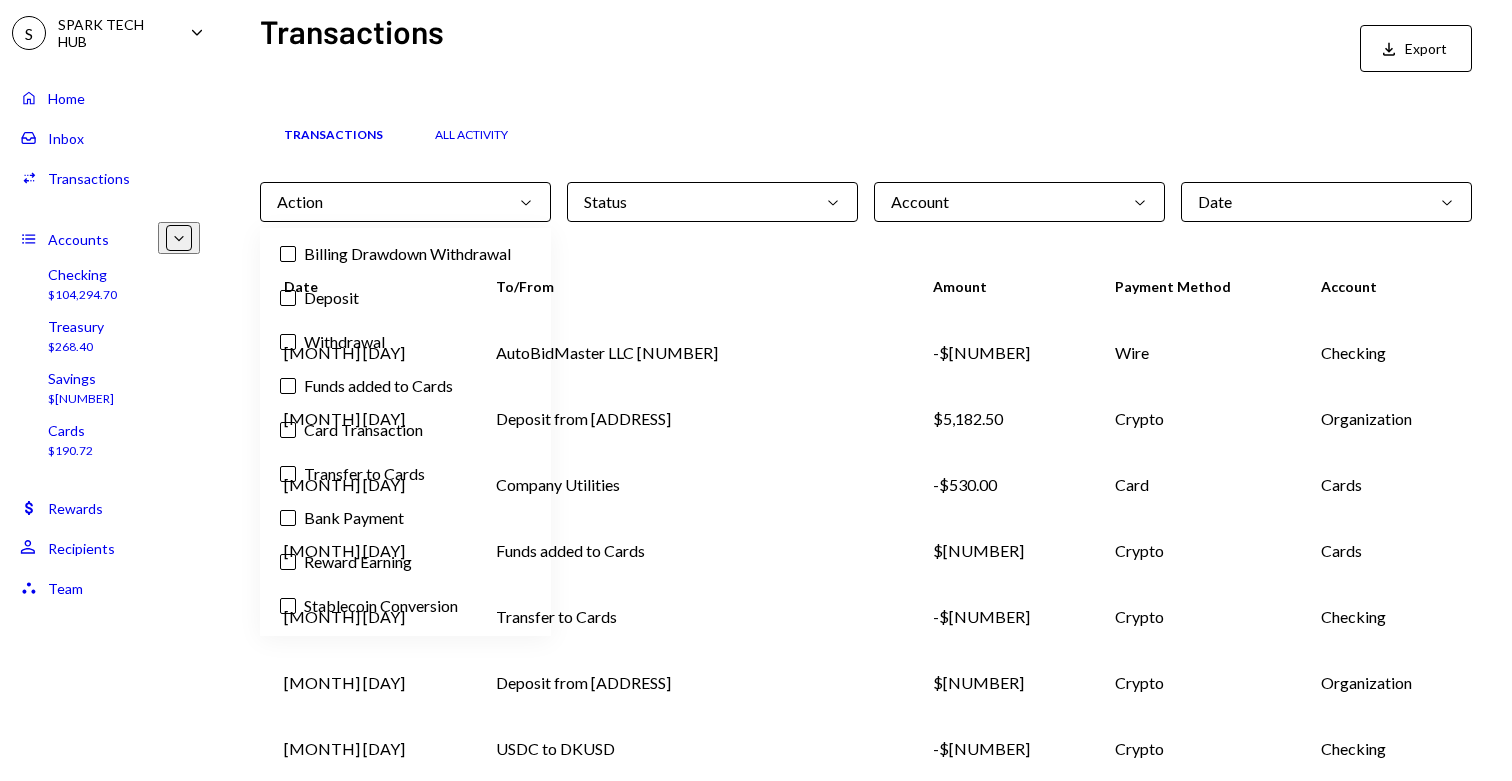 click on "Bank Payment" at bounding box center (405, 518) 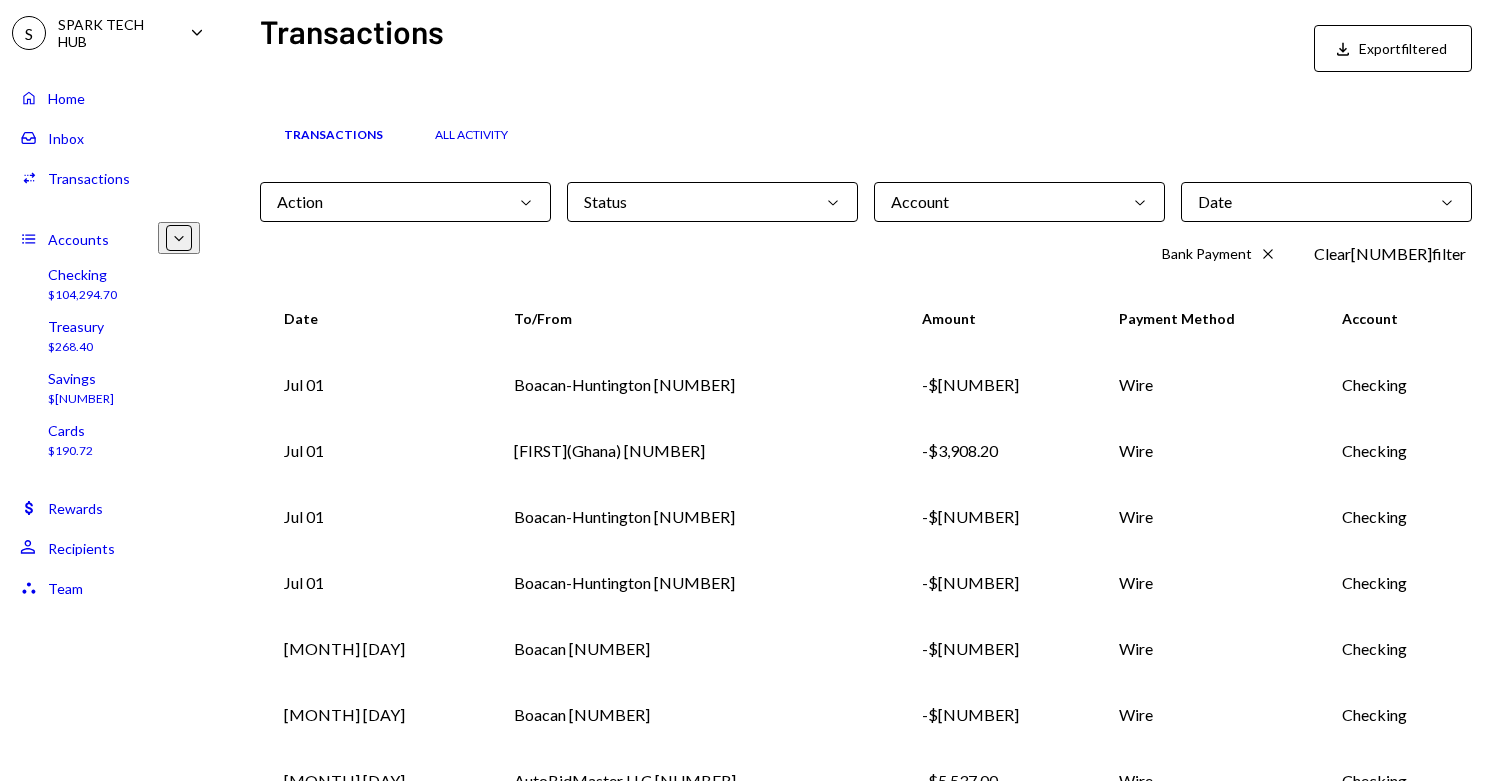click on "Bank Payment Cross Clear [NUMBER] filter" at bounding box center (866, 254) 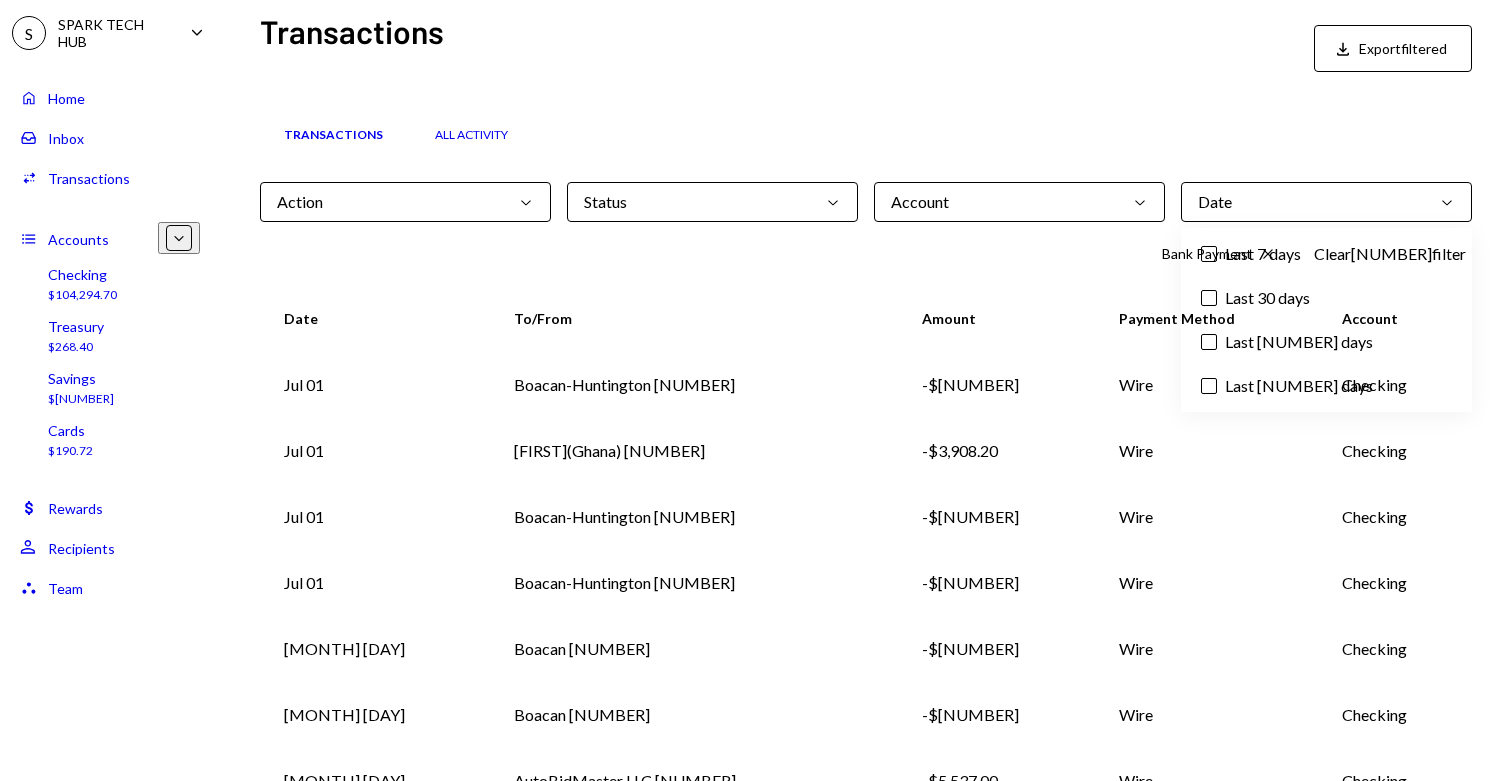click on "Last [NUMBER] days" at bounding box center [1326, 342] 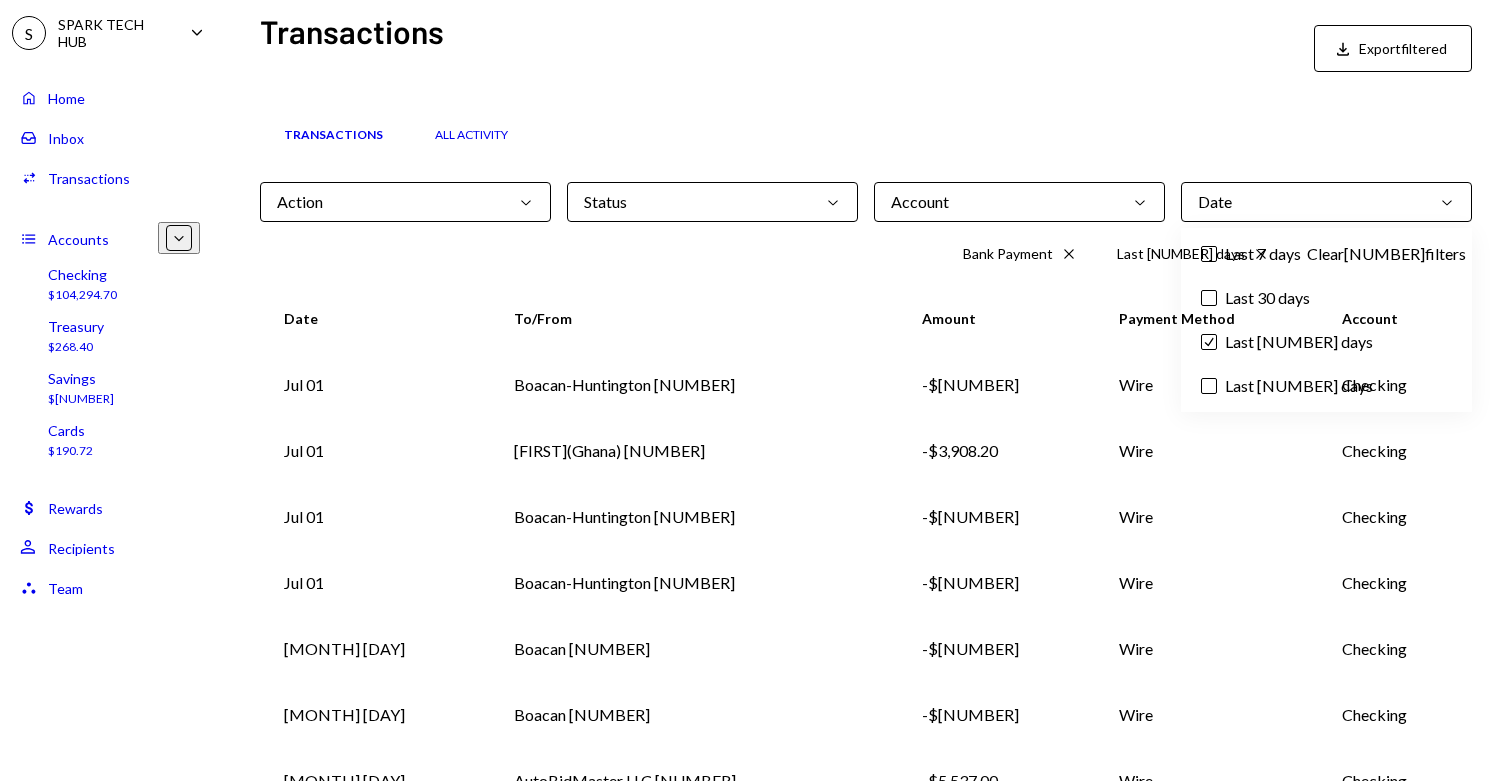 scroll, scrollTop: 295, scrollLeft: 0, axis: vertical 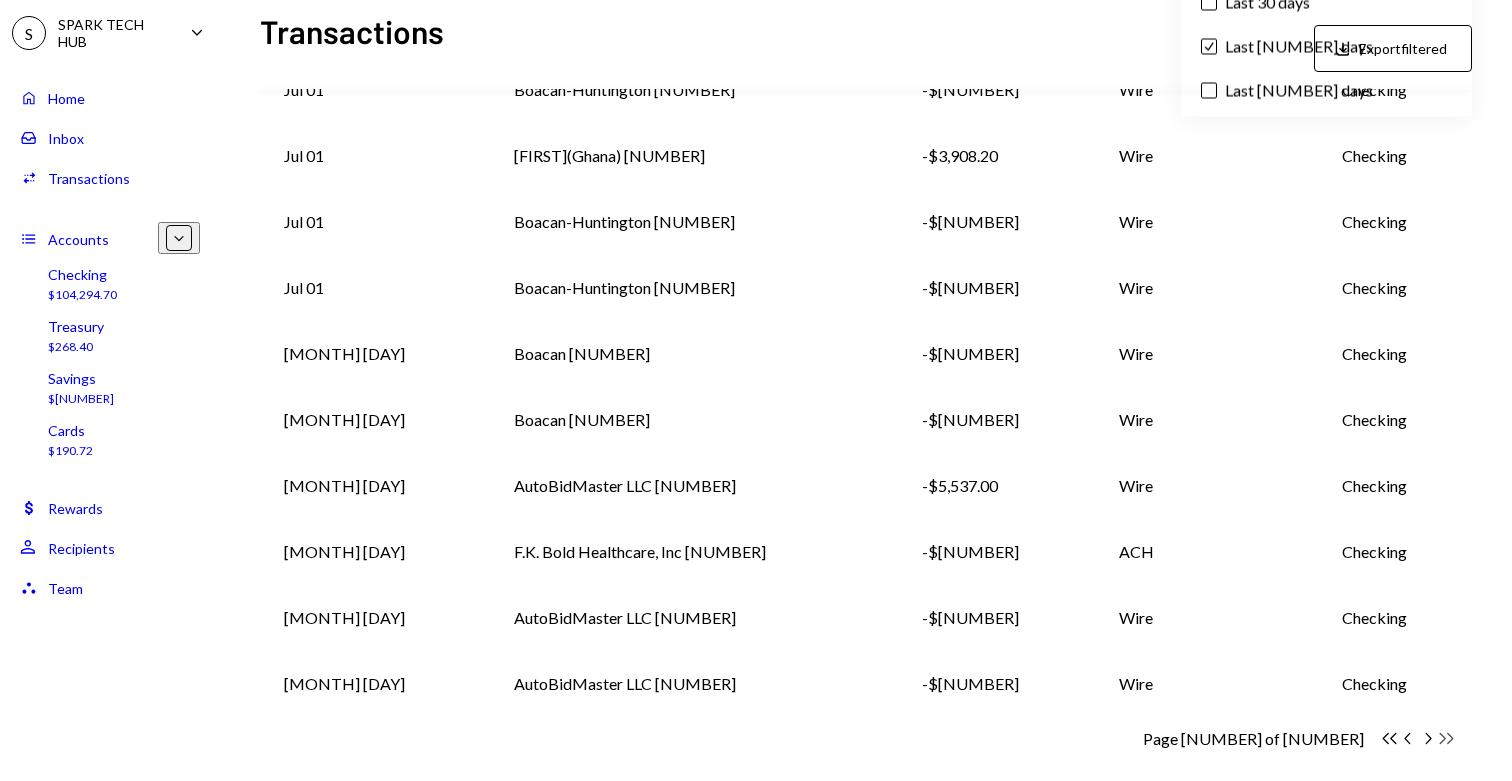 click on "Double Arrow Right" at bounding box center (1389, 738) 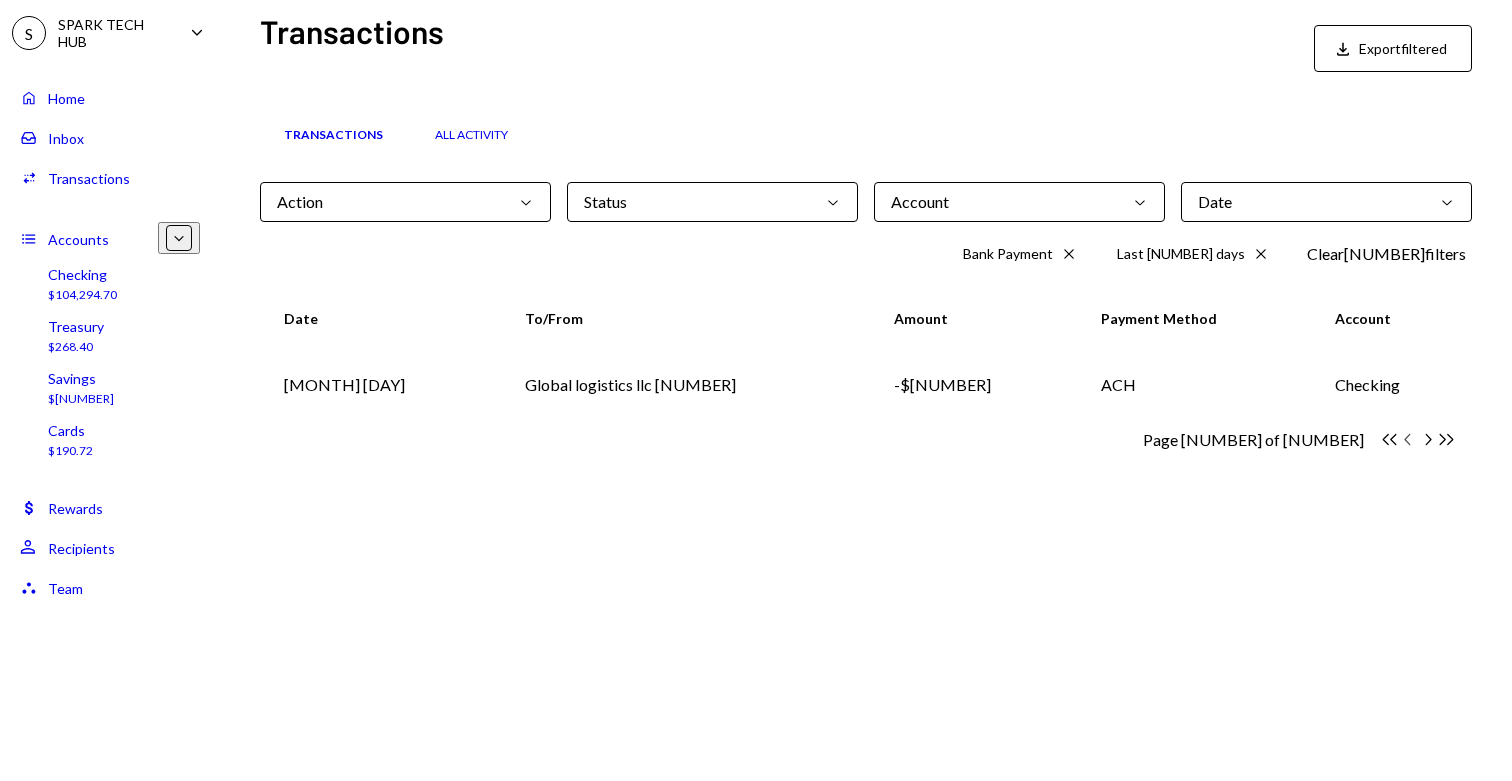 click on "Chevron Left" at bounding box center (1389, 439) 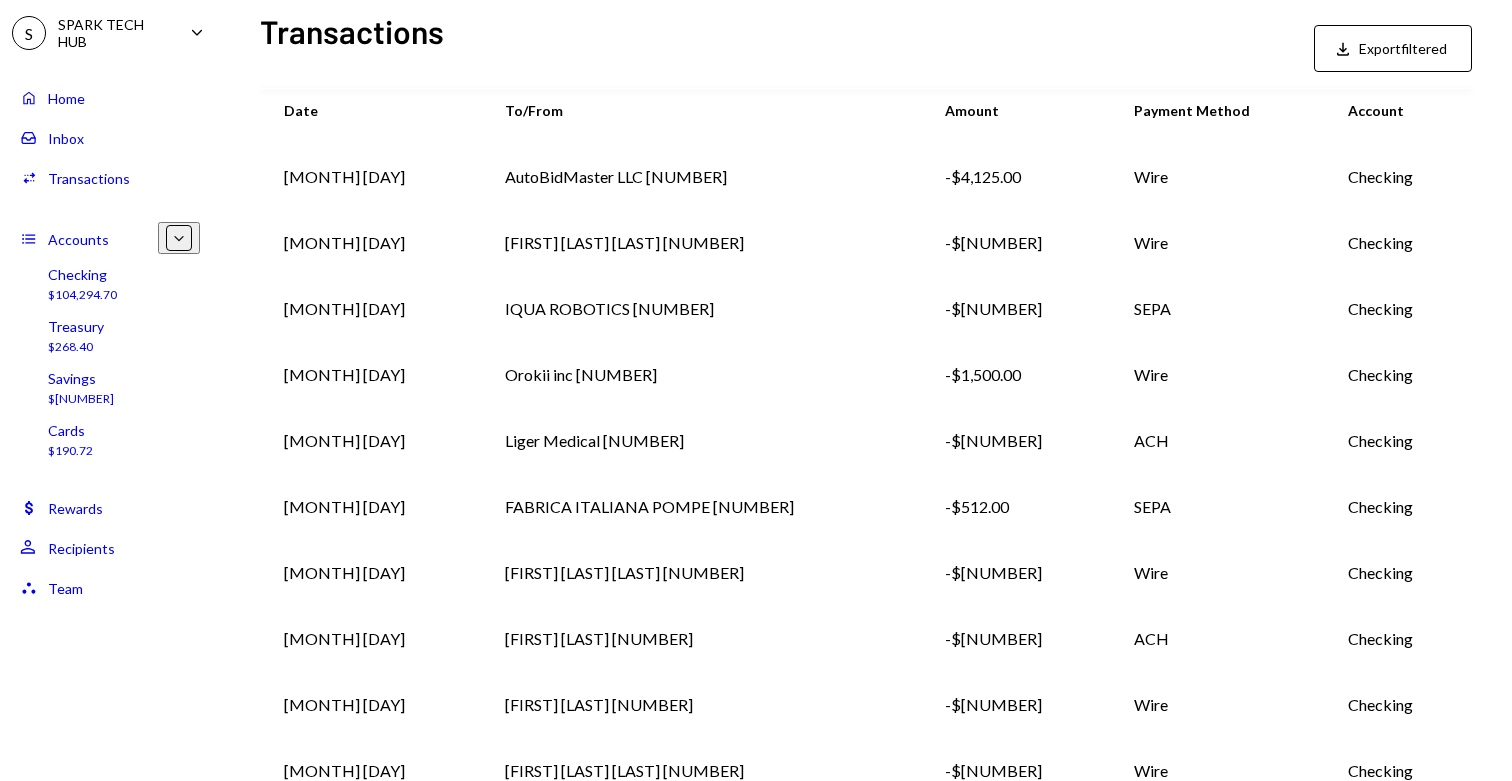 scroll, scrollTop: 295, scrollLeft: 0, axis: vertical 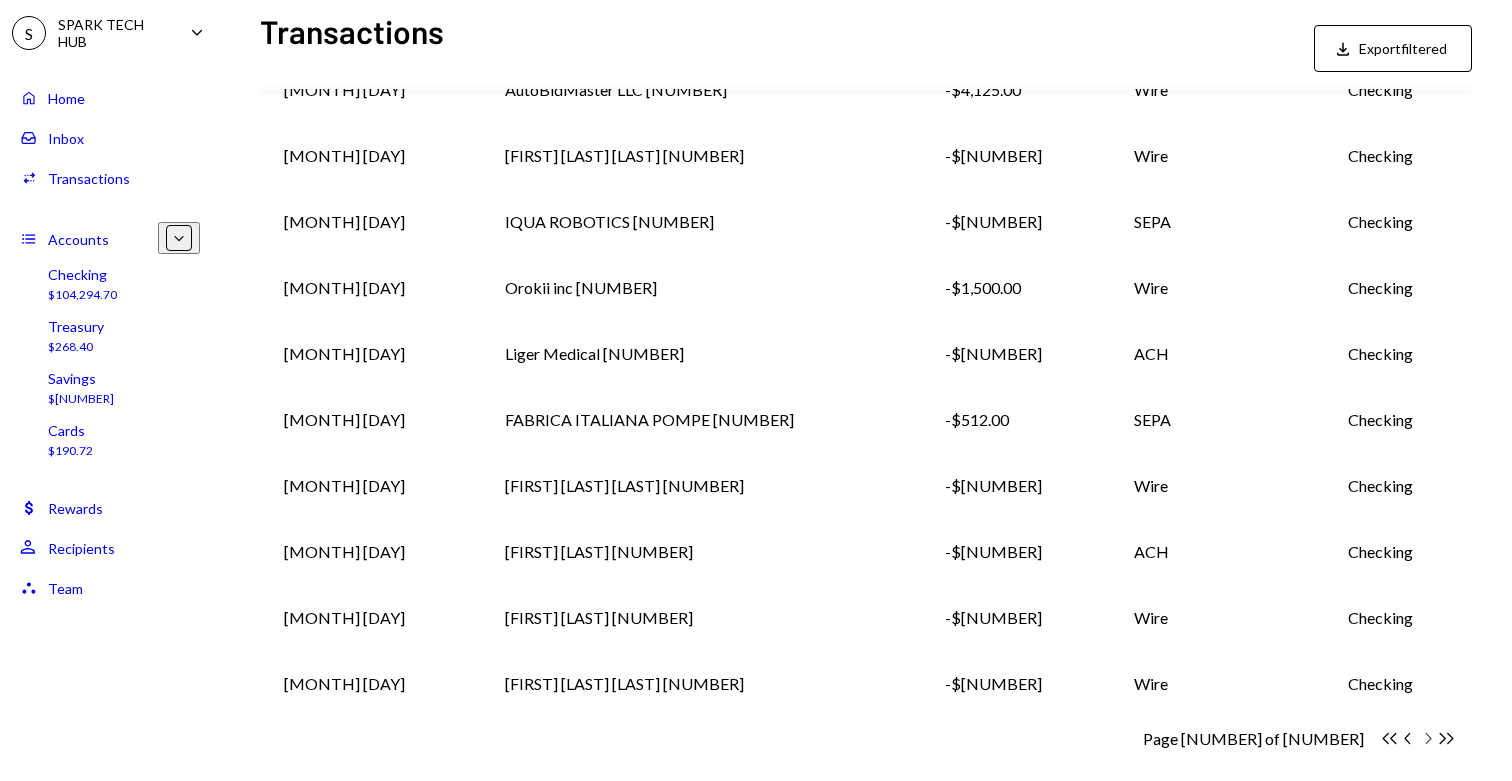 click at bounding box center (1390, 738) 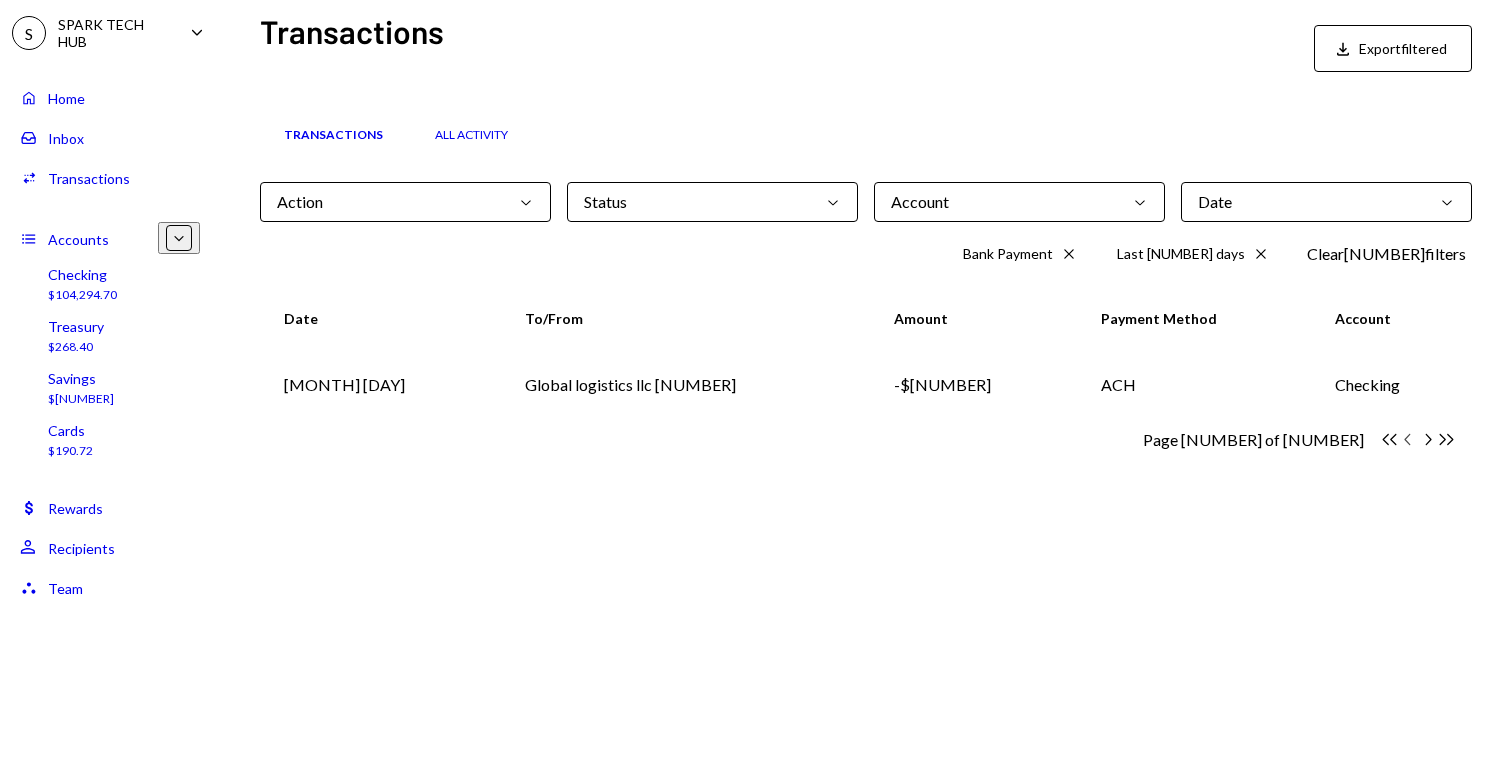 click on "Chevron Left" at bounding box center (1389, 439) 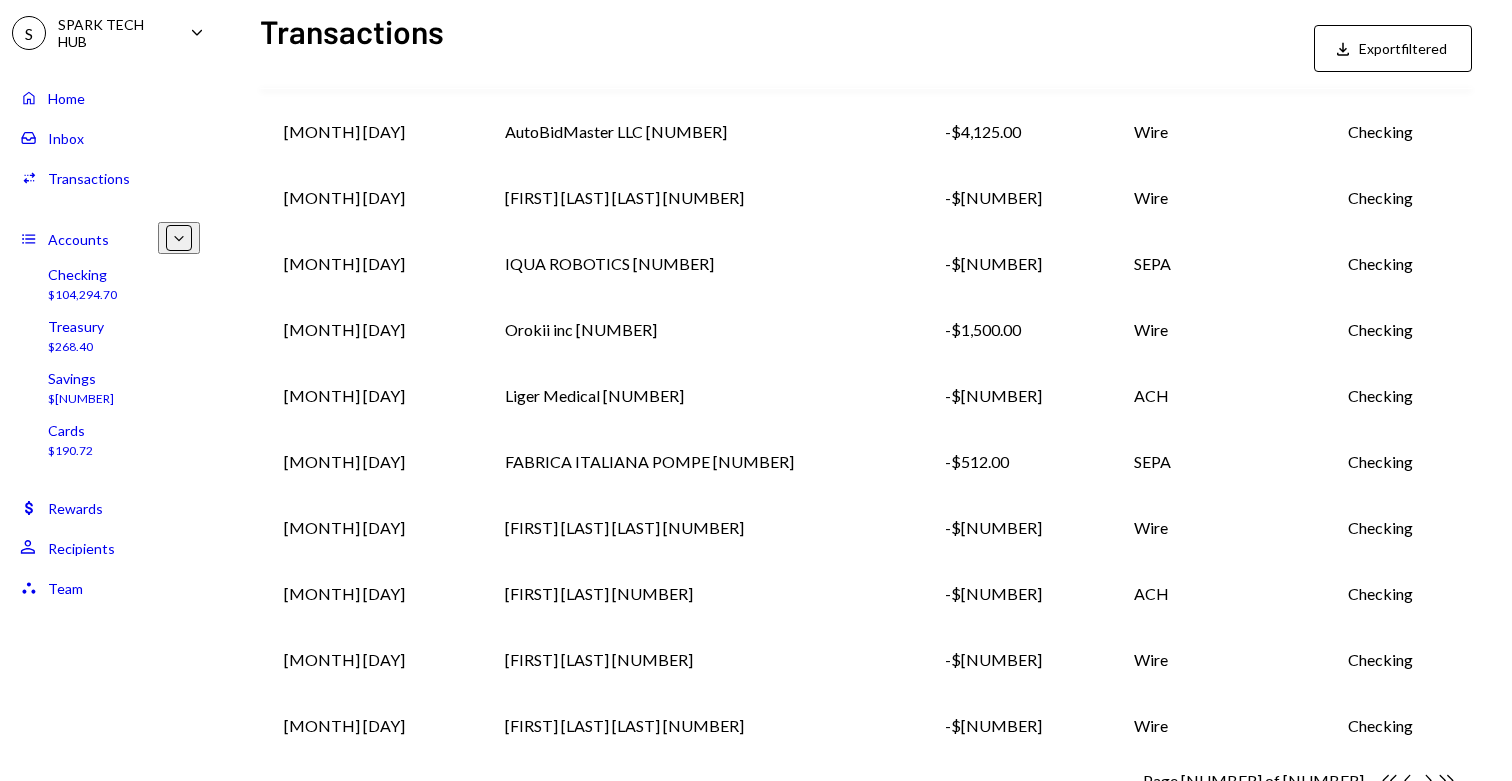 scroll, scrollTop: 295, scrollLeft: 0, axis: vertical 